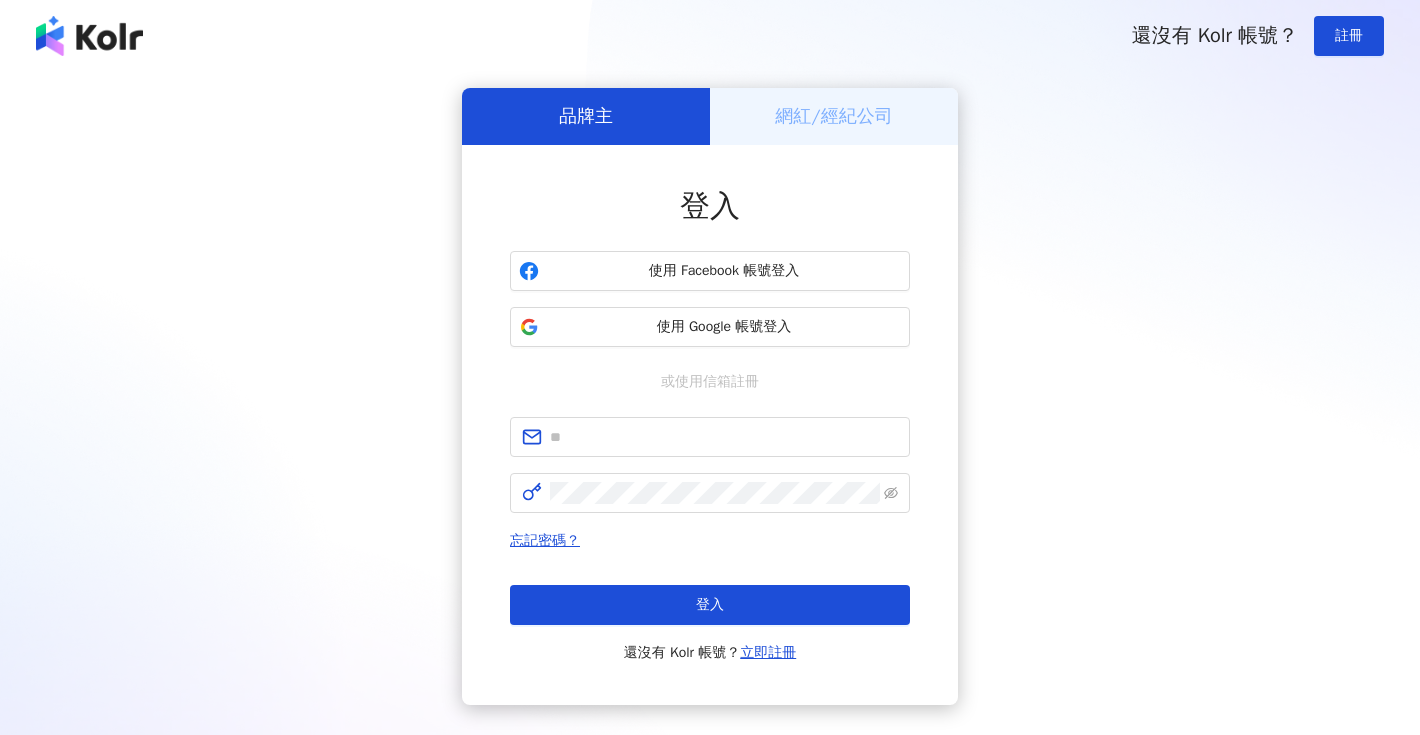 scroll, scrollTop: 0, scrollLeft: 0, axis: both 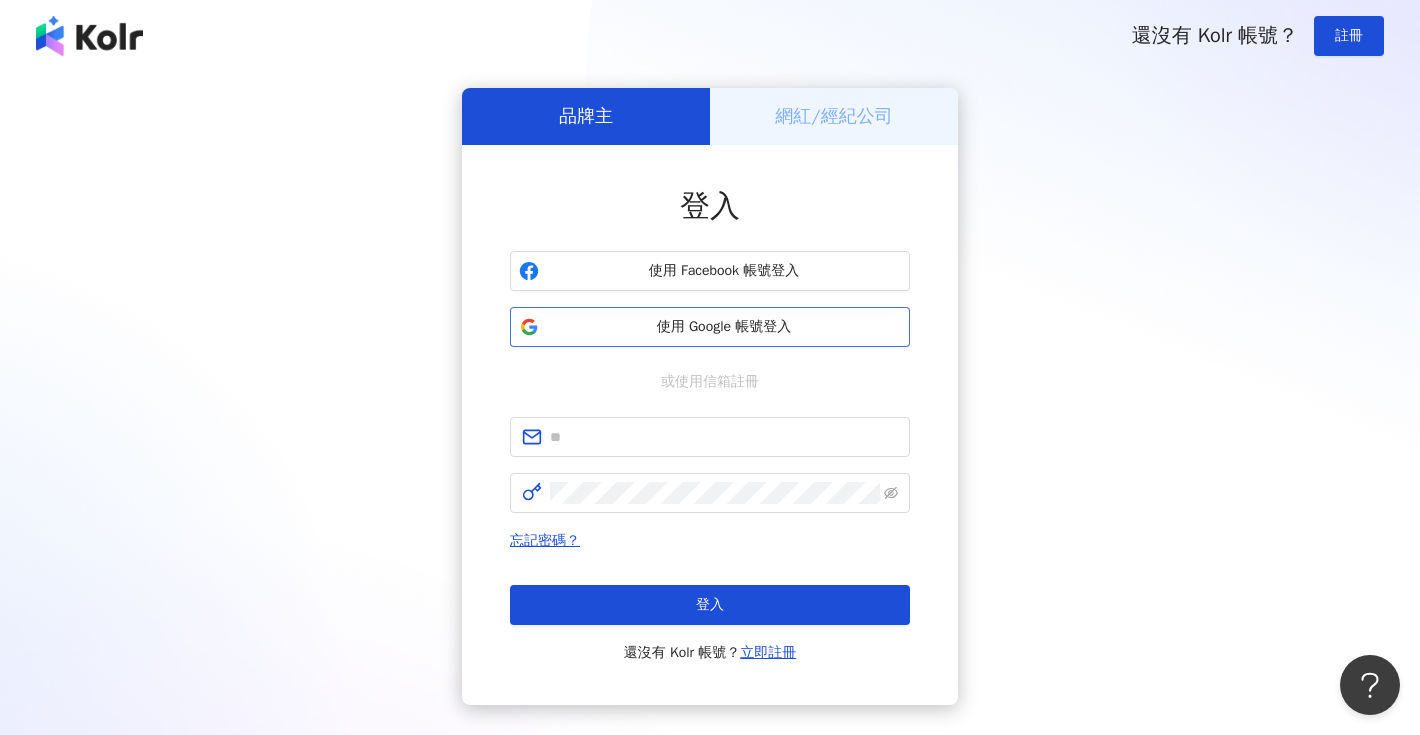click on "使用 Google 帳號登入" at bounding box center (724, 327) 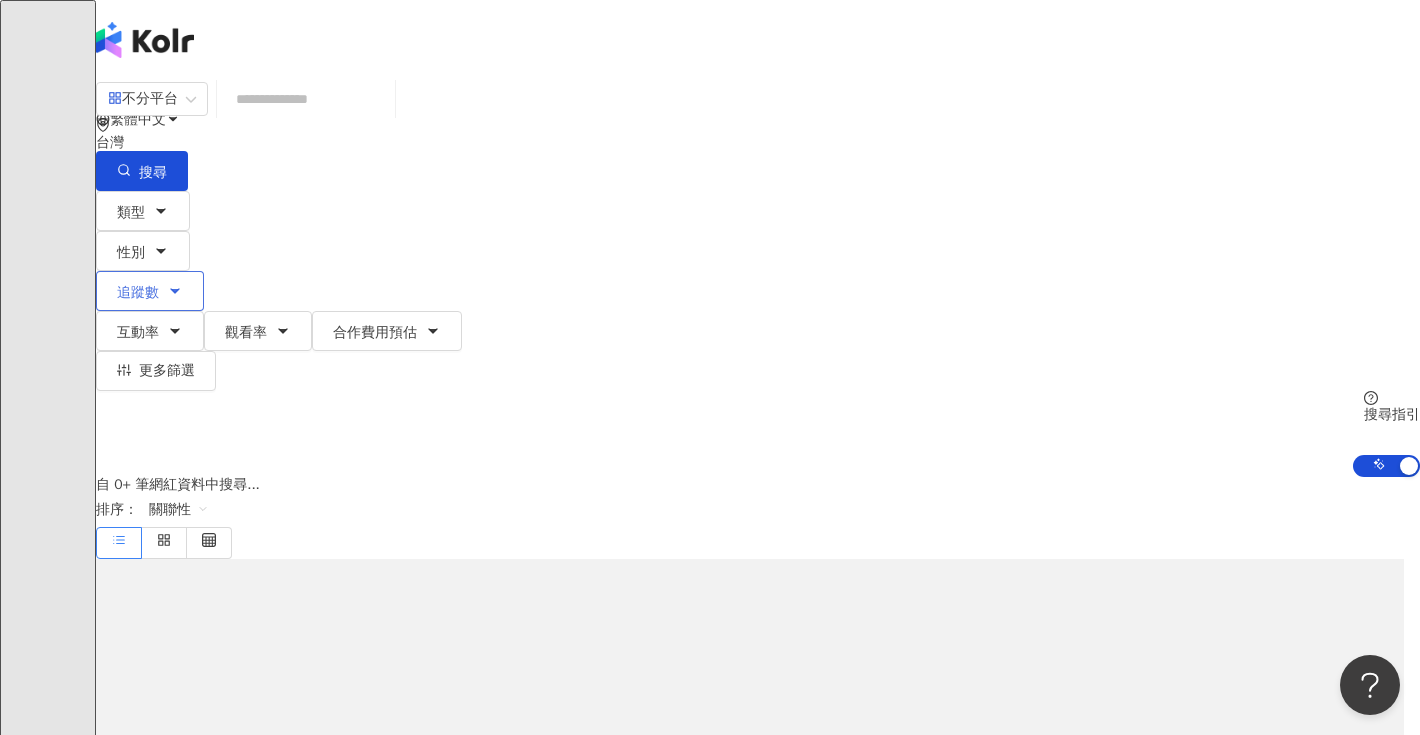 click on "類型 性別 追蹤數 互動率 觀看率 合作費用預估  更多篩選" at bounding box center [758, 291] 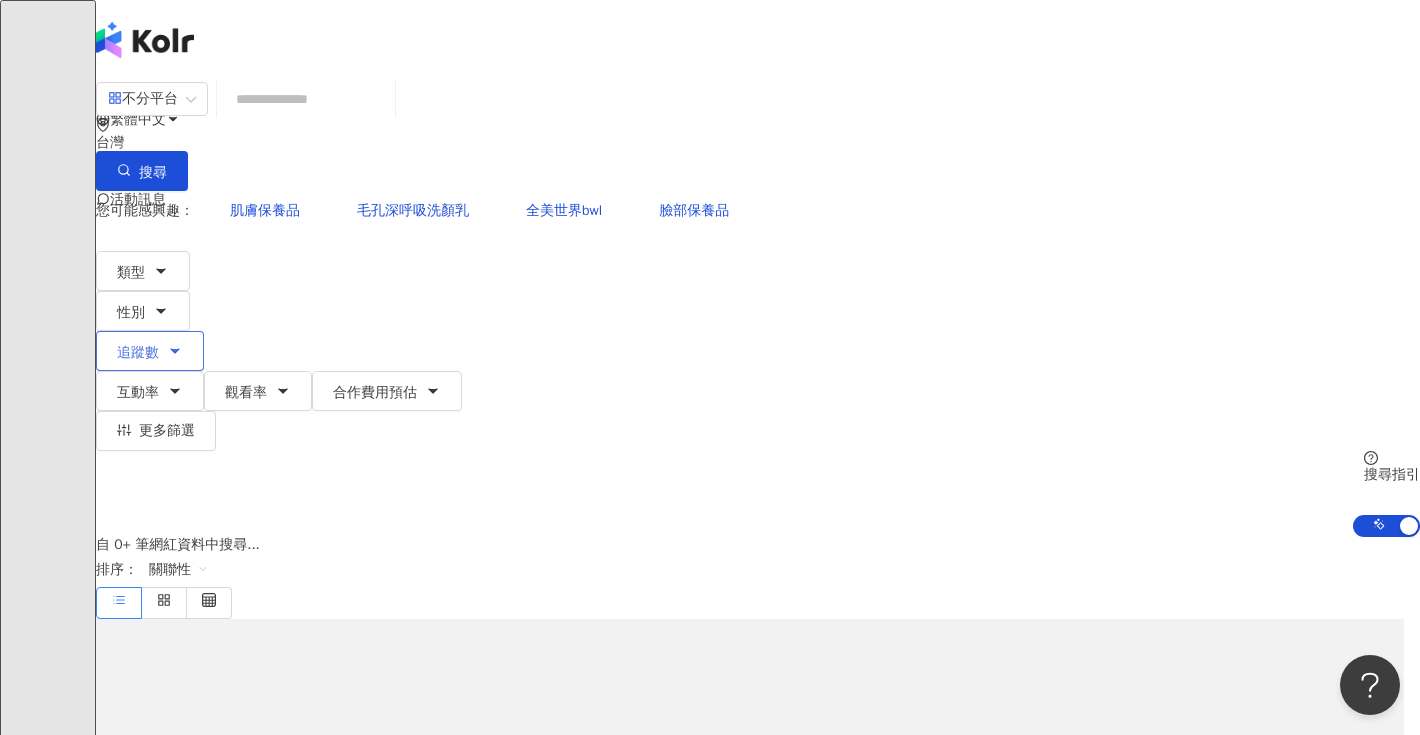 click 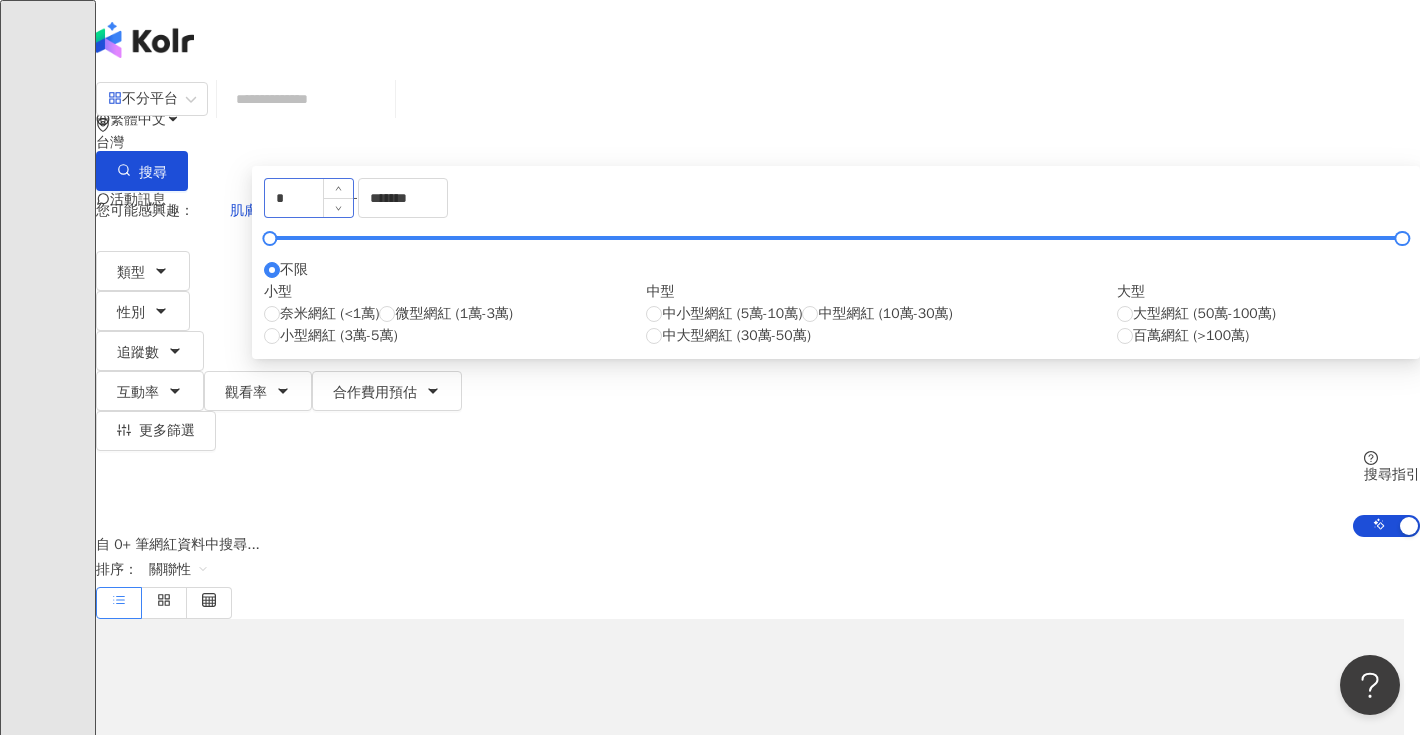 type 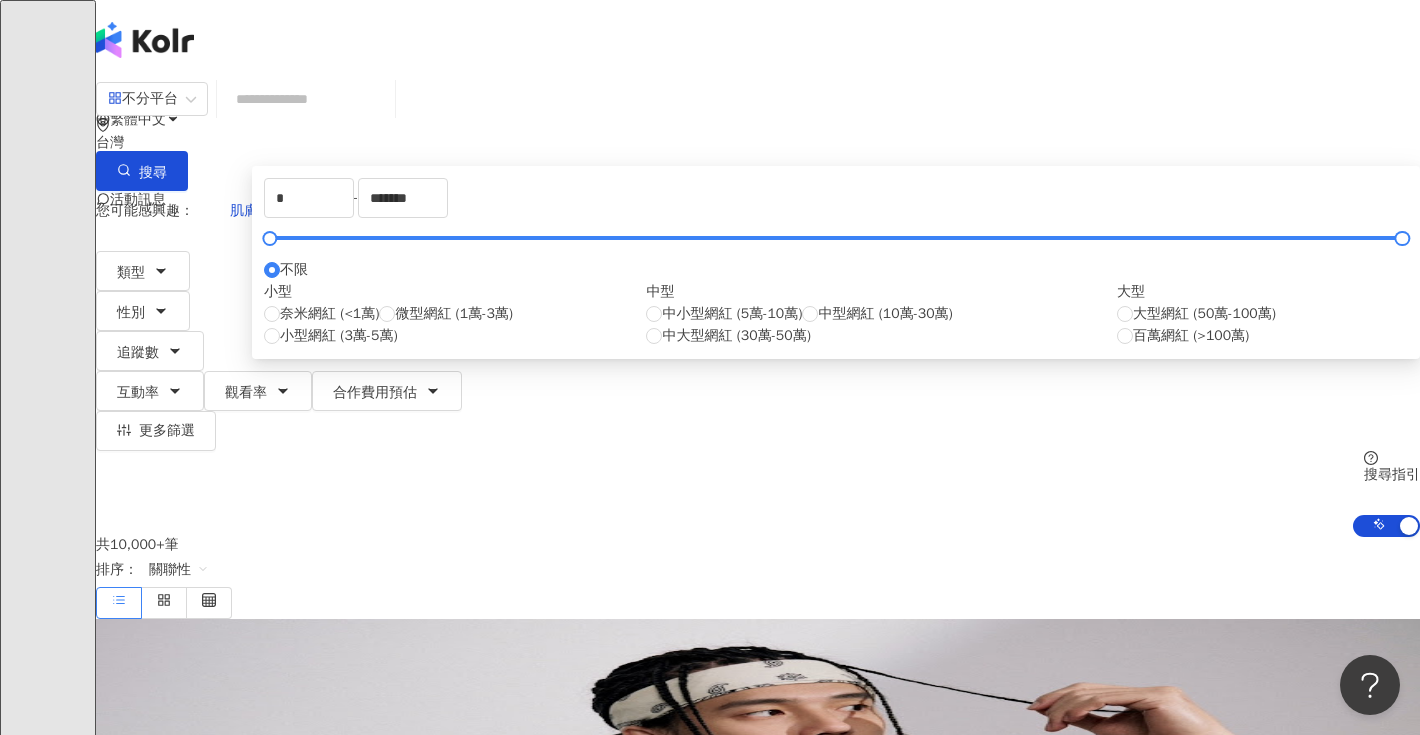 click on "吳奇軒 Wu Hsuan 奇軒Tricking tricking_wu 網紅類型 ： 藝術與娛樂  ·  日常話題  ·  教育與學習  ·  穿搭  ·  運動  ·  旅遊 總追蹤數 ： 20,538,105 79.9萬 39.2萬 1,570萬 tiktok-icon 350萬 14.8萬 找相似 互動率 0.25% 觀看率 20.4% 漲粉率 1.29%" at bounding box center (758, 861) 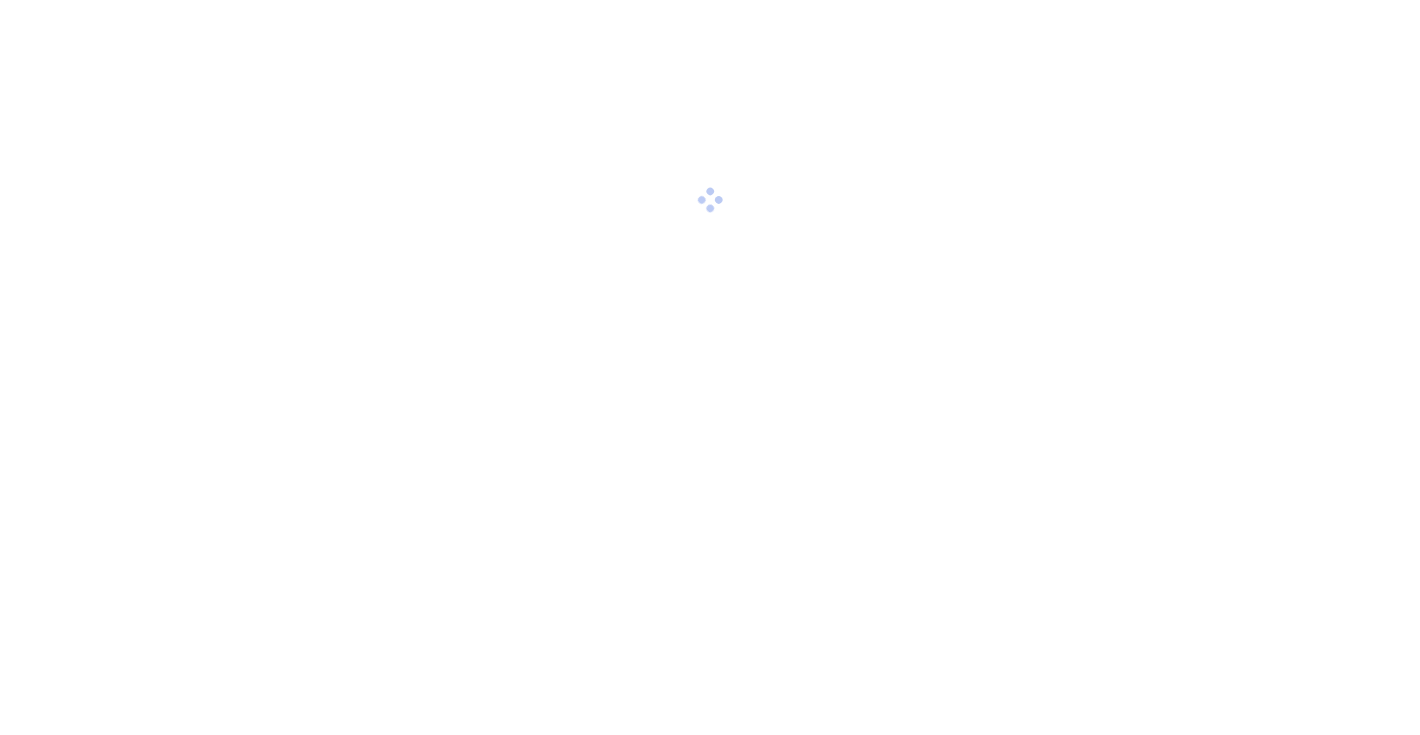 scroll, scrollTop: 0, scrollLeft: 0, axis: both 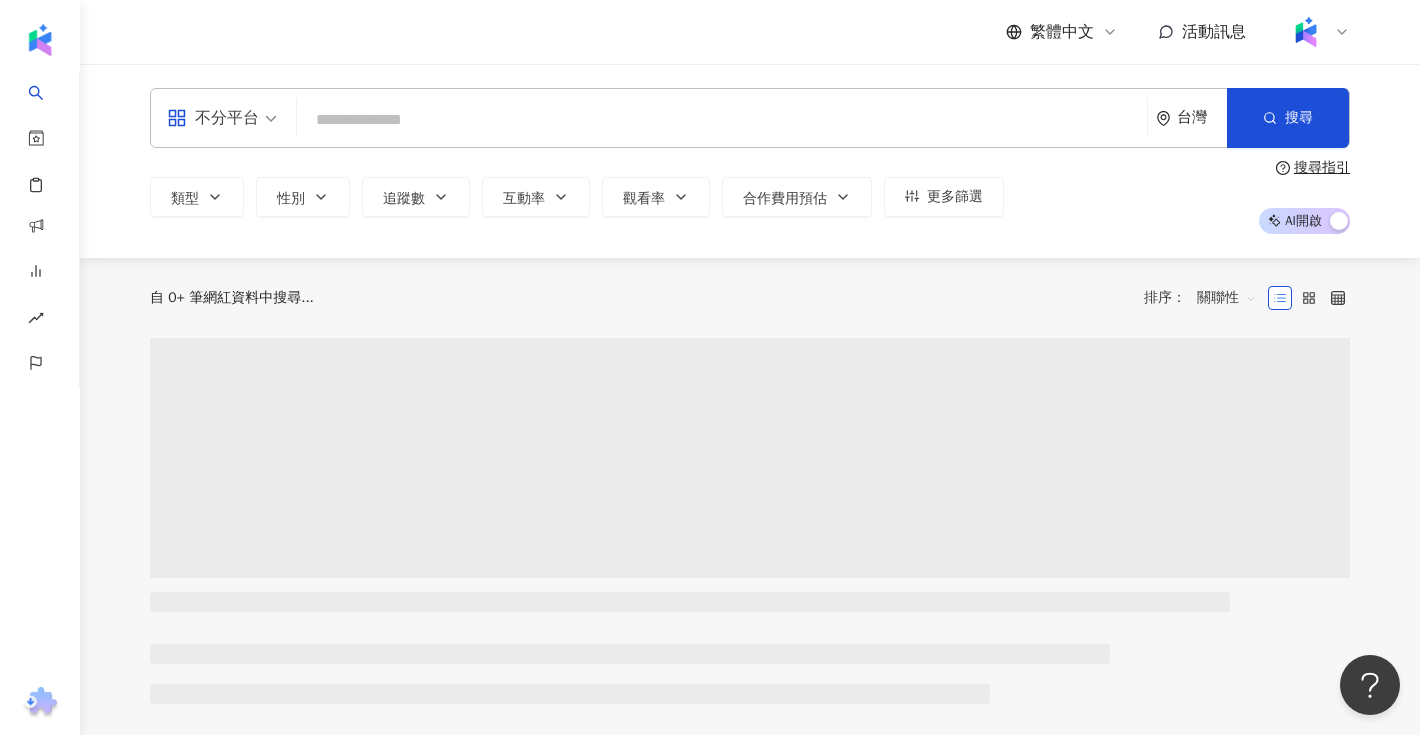 click at bounding box center [722, 120] 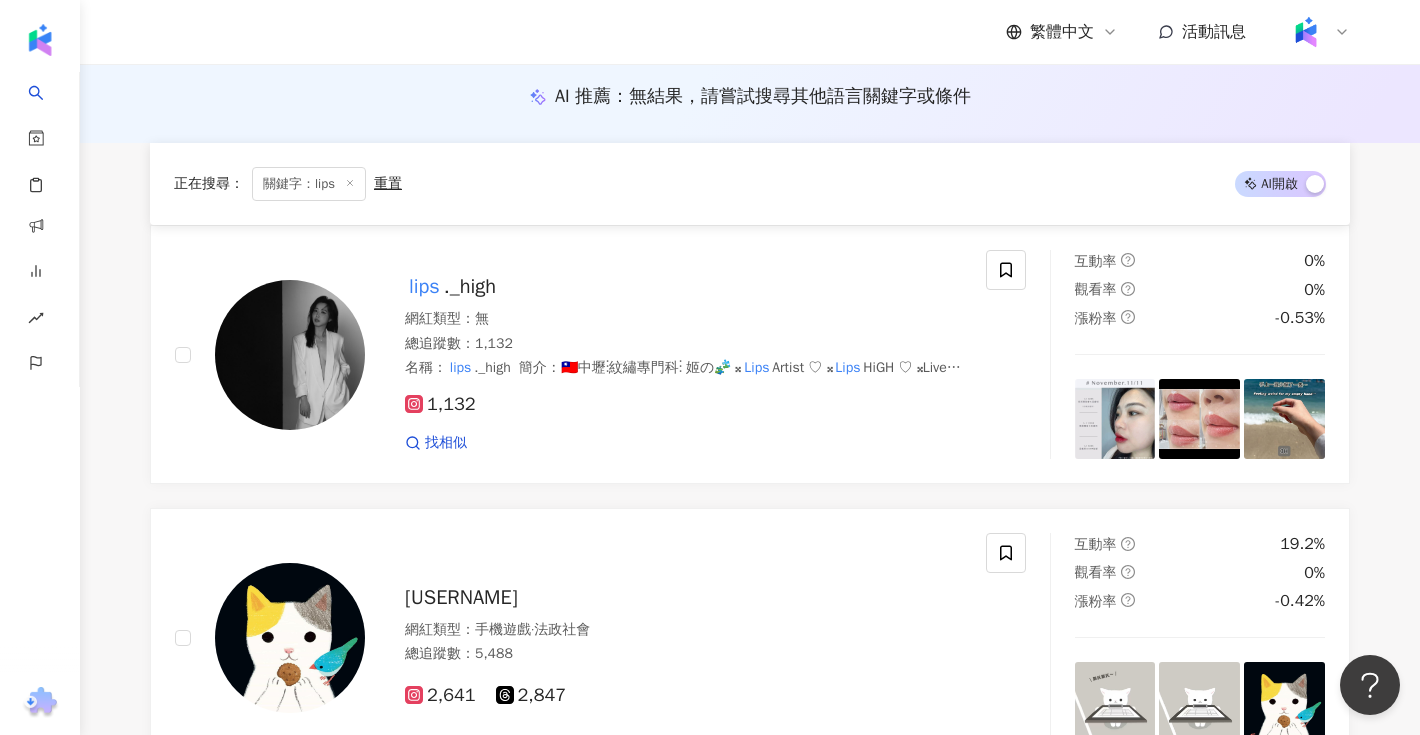 scroll, scrollTop: 0, scrollLeft: 0, axis: both 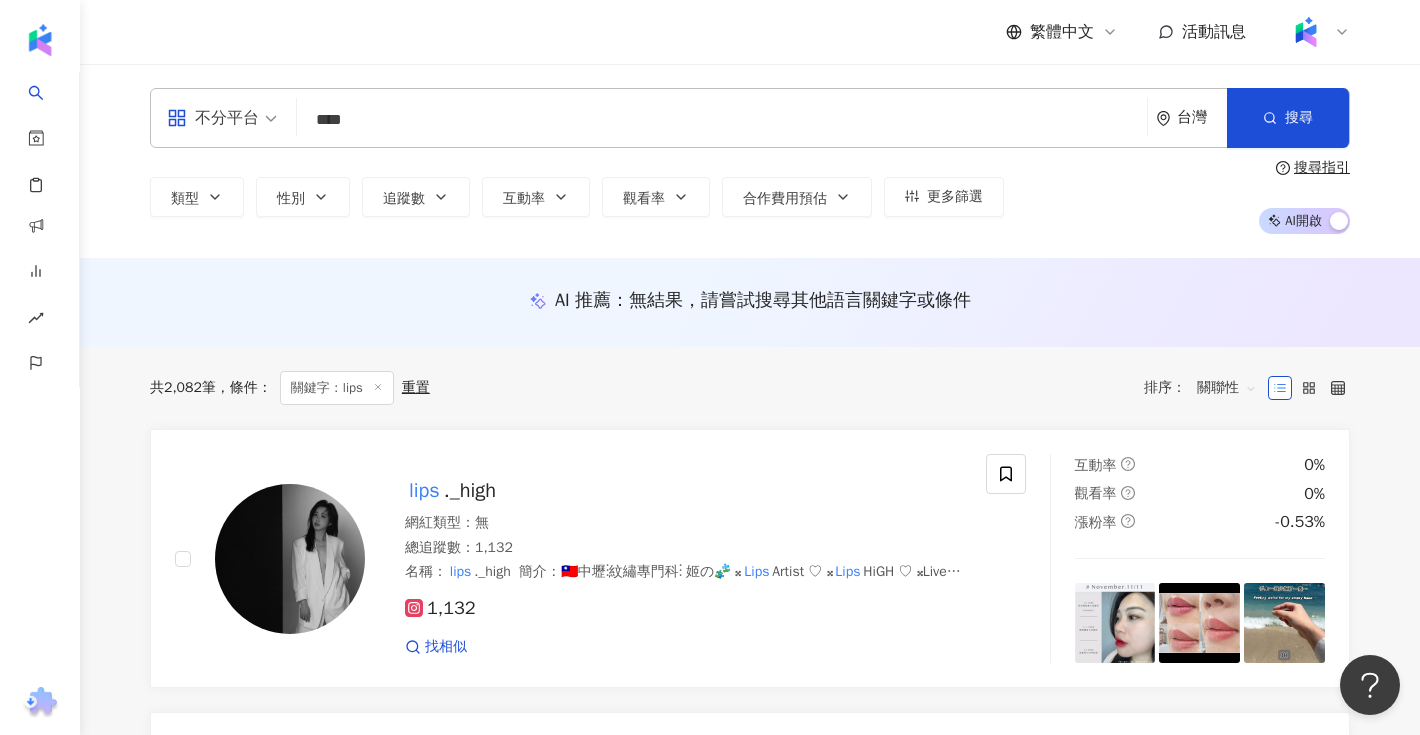 type on "****" 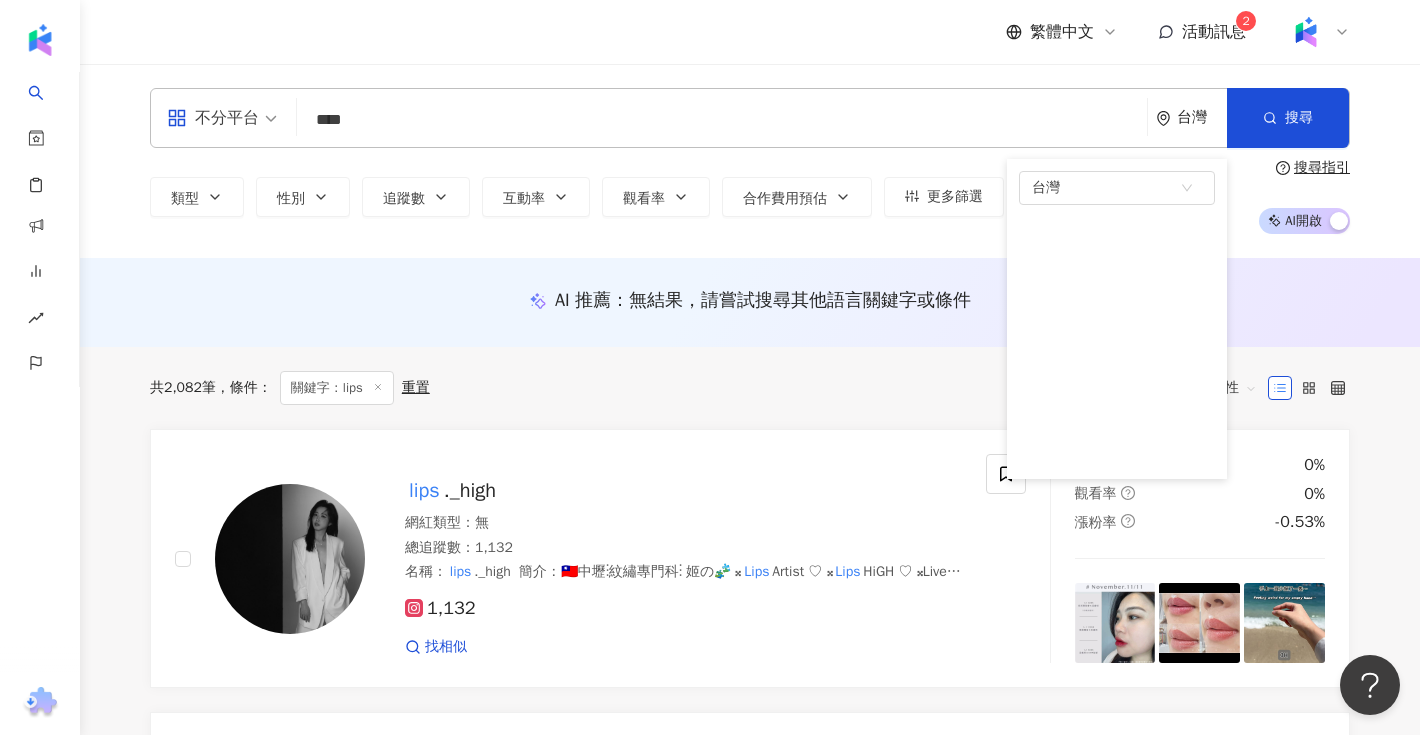 click on "****" at bounding box center (722, 120) 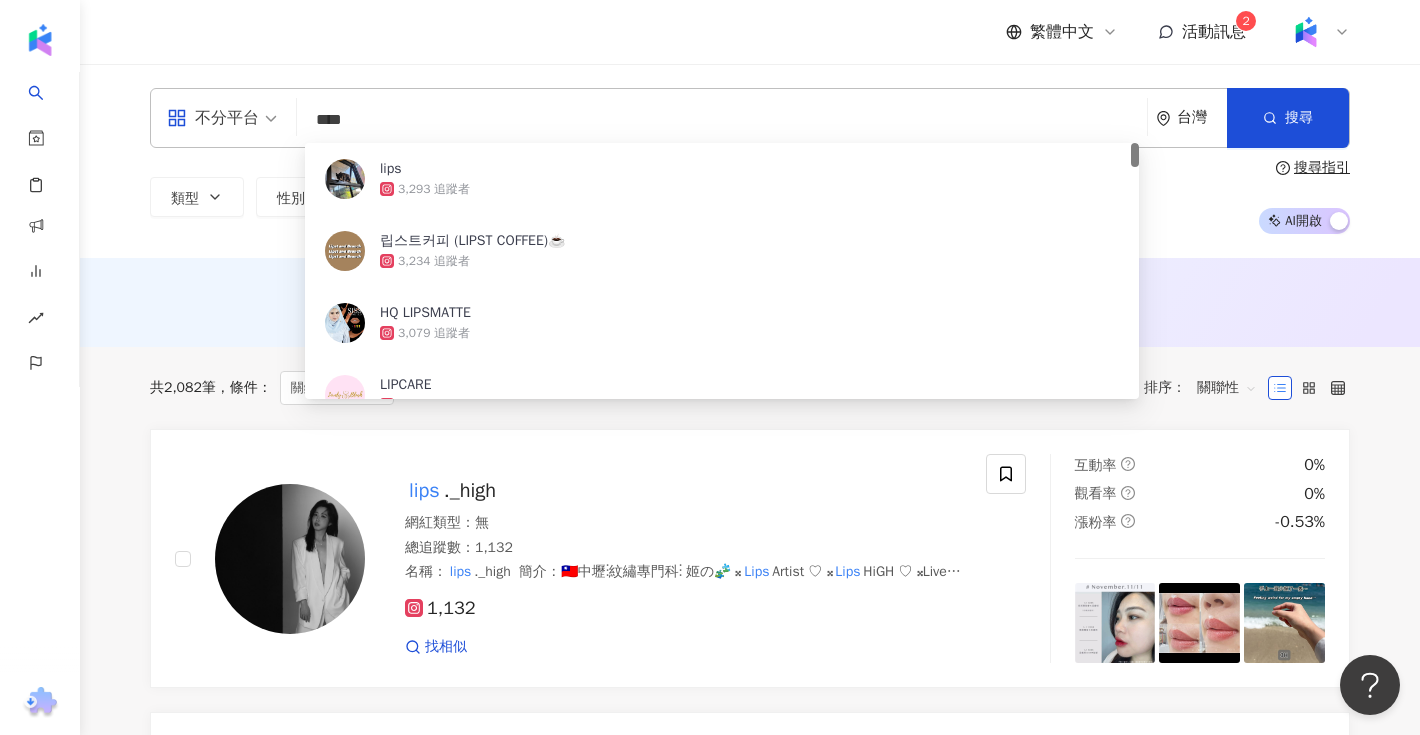 click on "繁體中文 活動訊息 2" at bounding box center [750, 32] 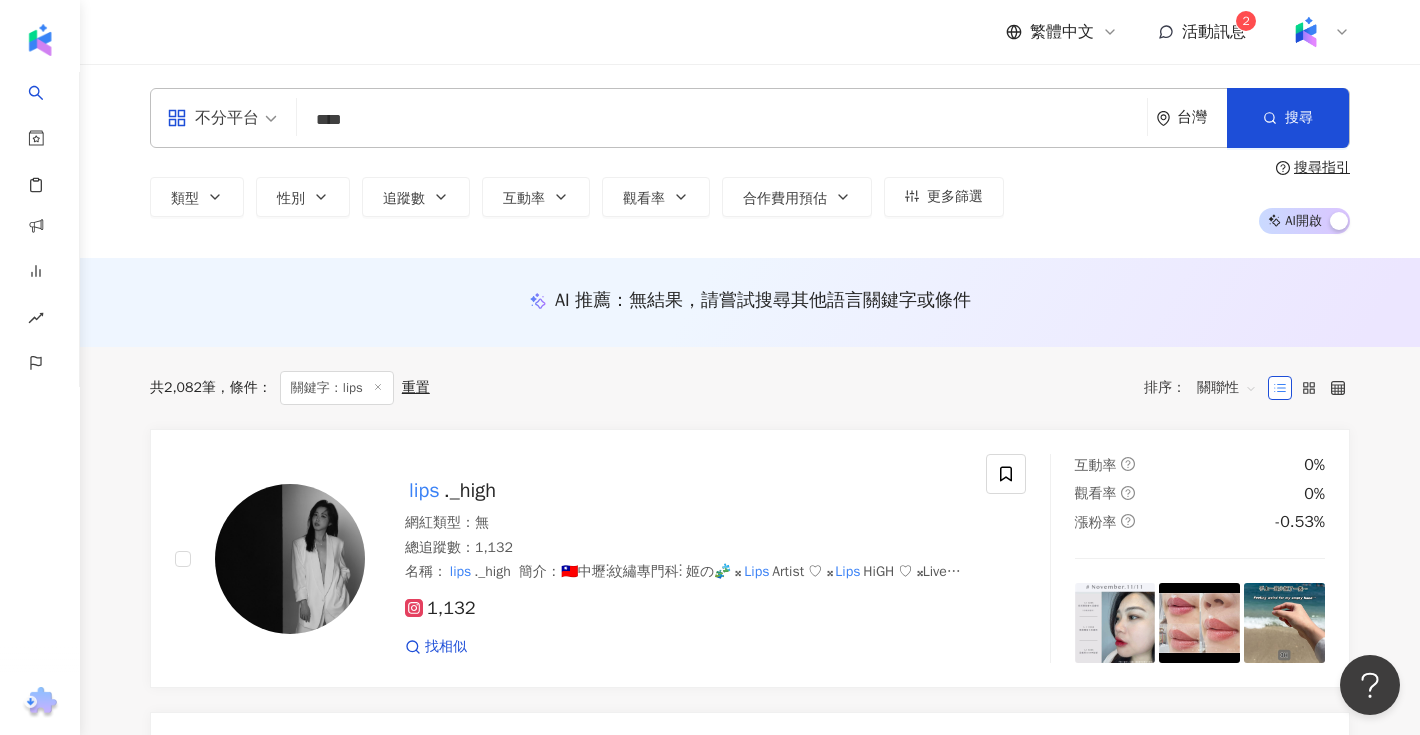 click on "台灣" at bounding box center [1191, 118] 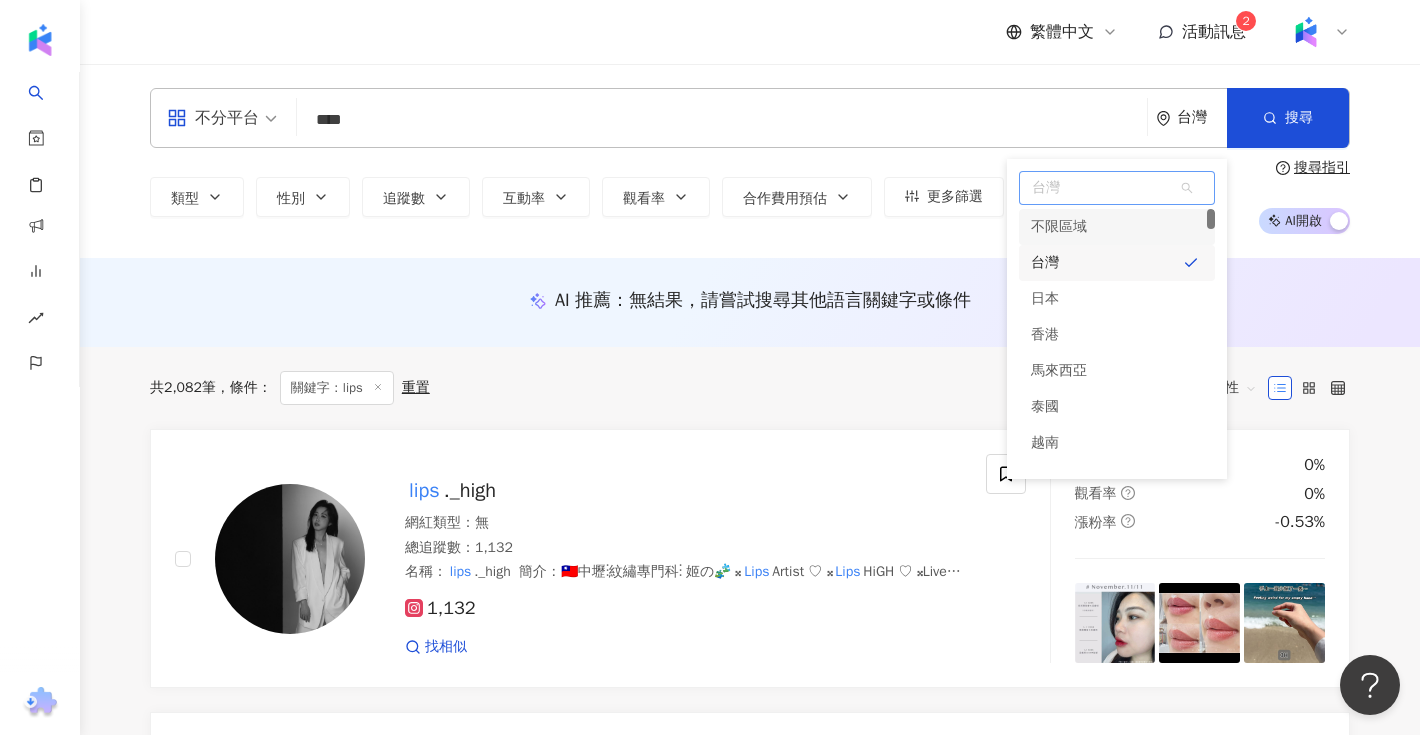 click on "台灣" at bounding box center [1117, 188] 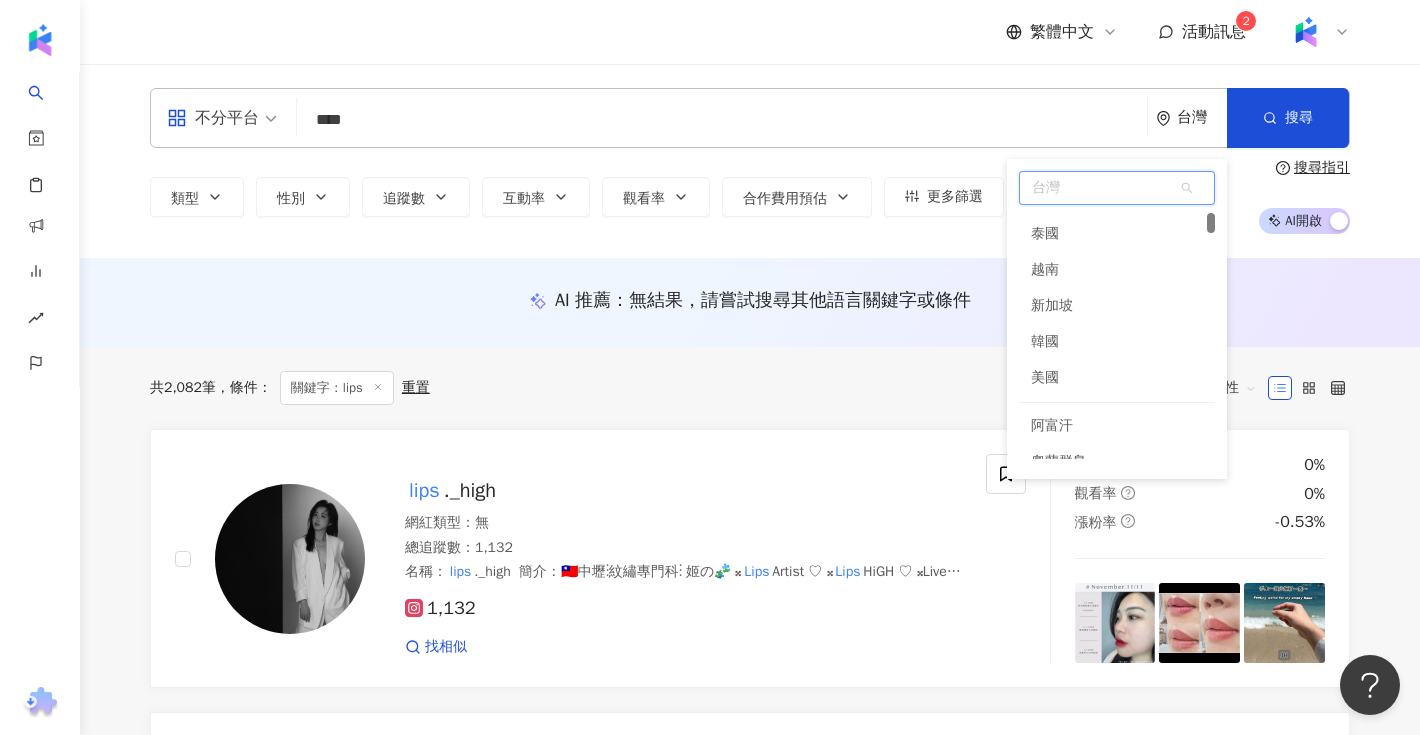 scroll, scrollTop: 176, scrollLeft: 0, axis: vertical 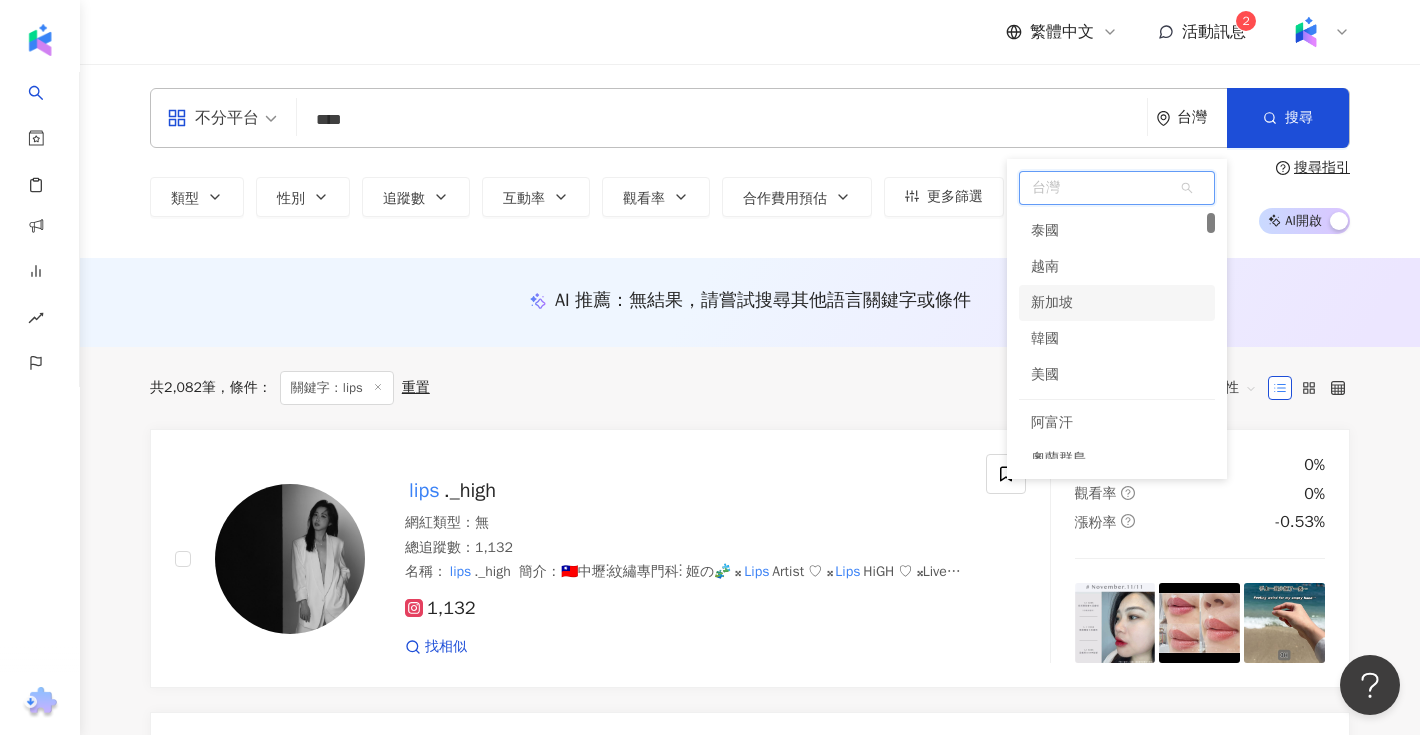 click on "新加坡" at bounding box center (1117, 303) 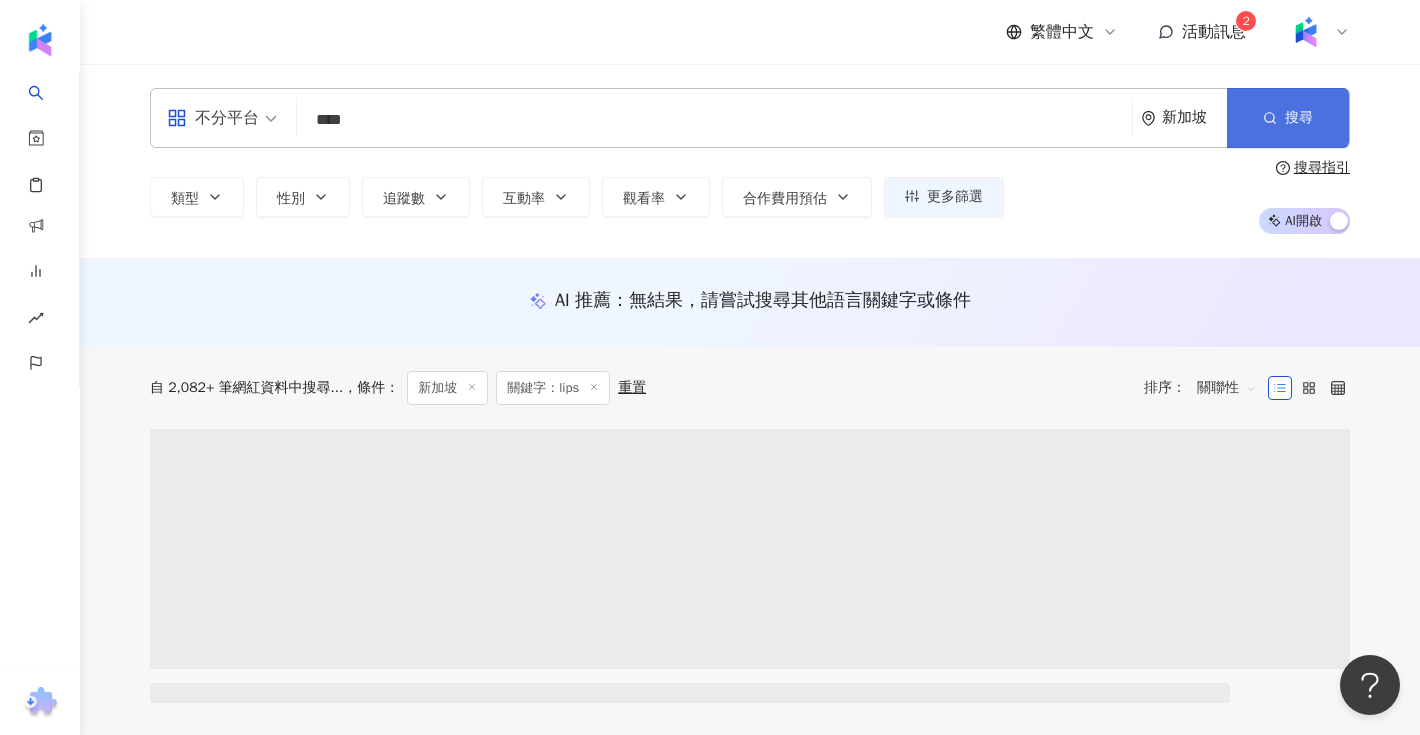 click on "搜尋" at bounding box center [1288, 118] 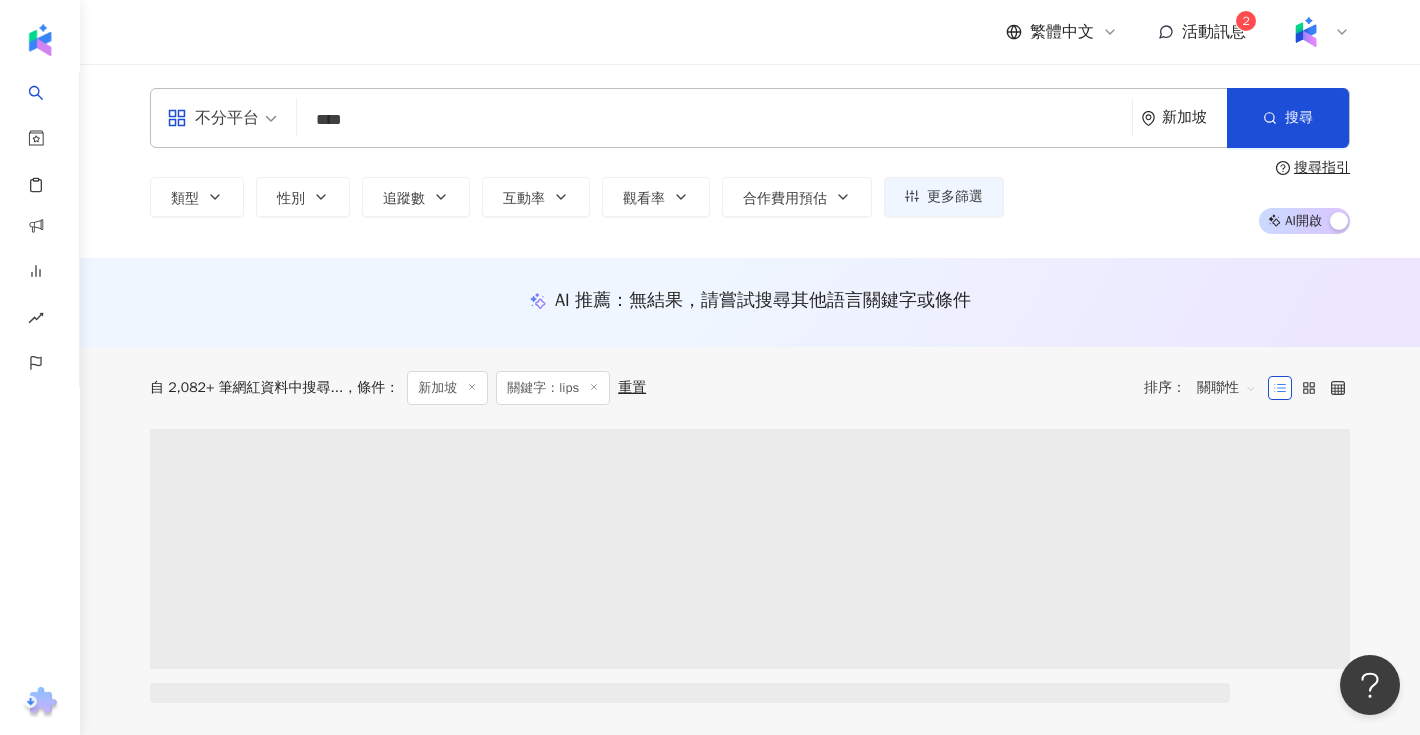 click on "繁體中文 活動訊息 2" at bounding box center [750, 32] 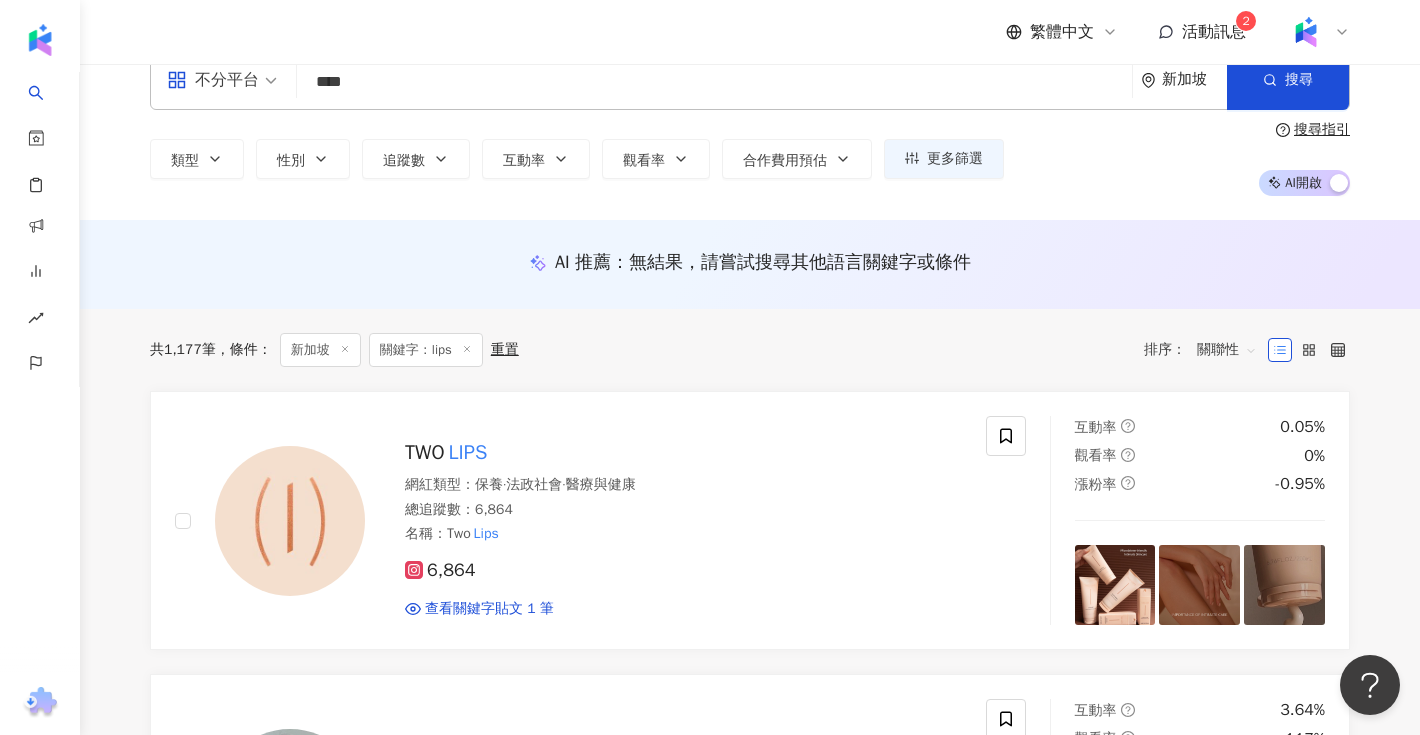 scroll, scrollTop: 0, scrollLeft: 0, axis: both 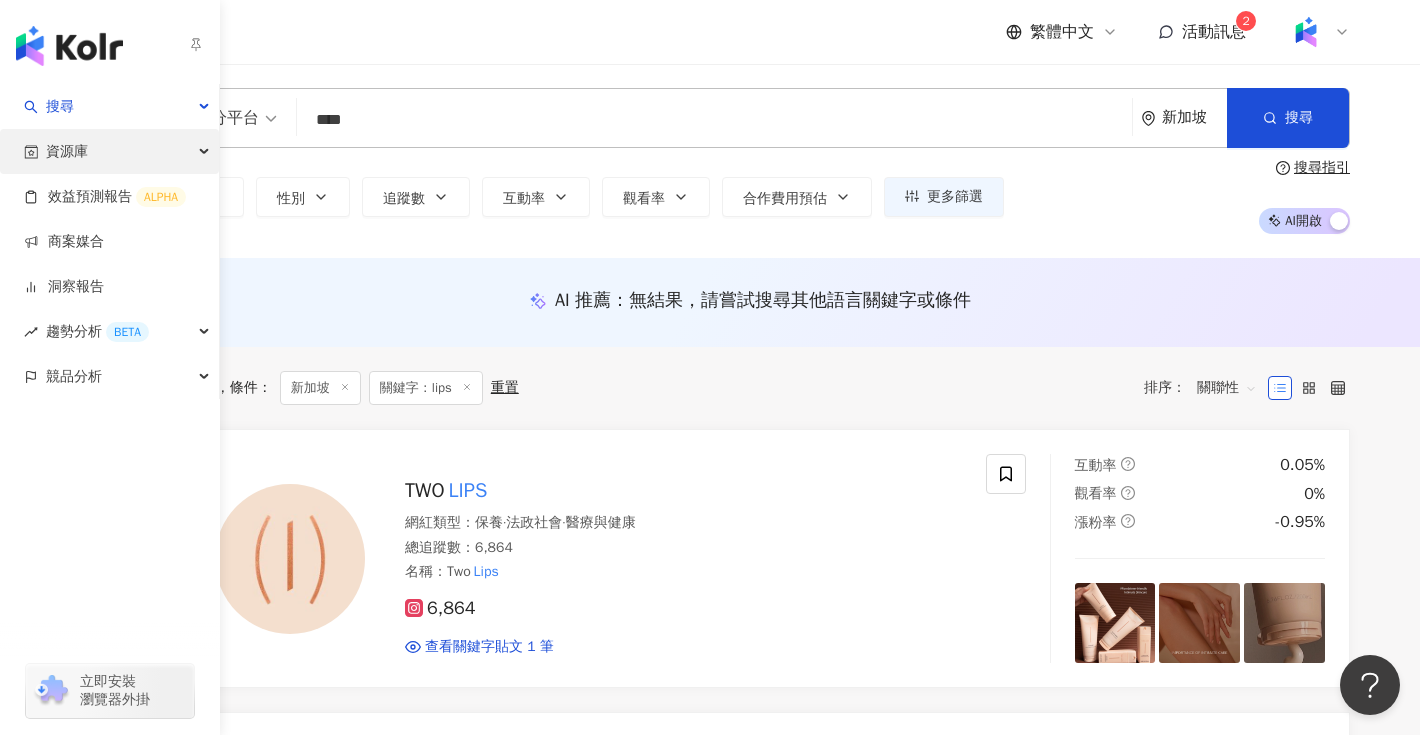 click on "資源庫" at bounding box center [67, 151] 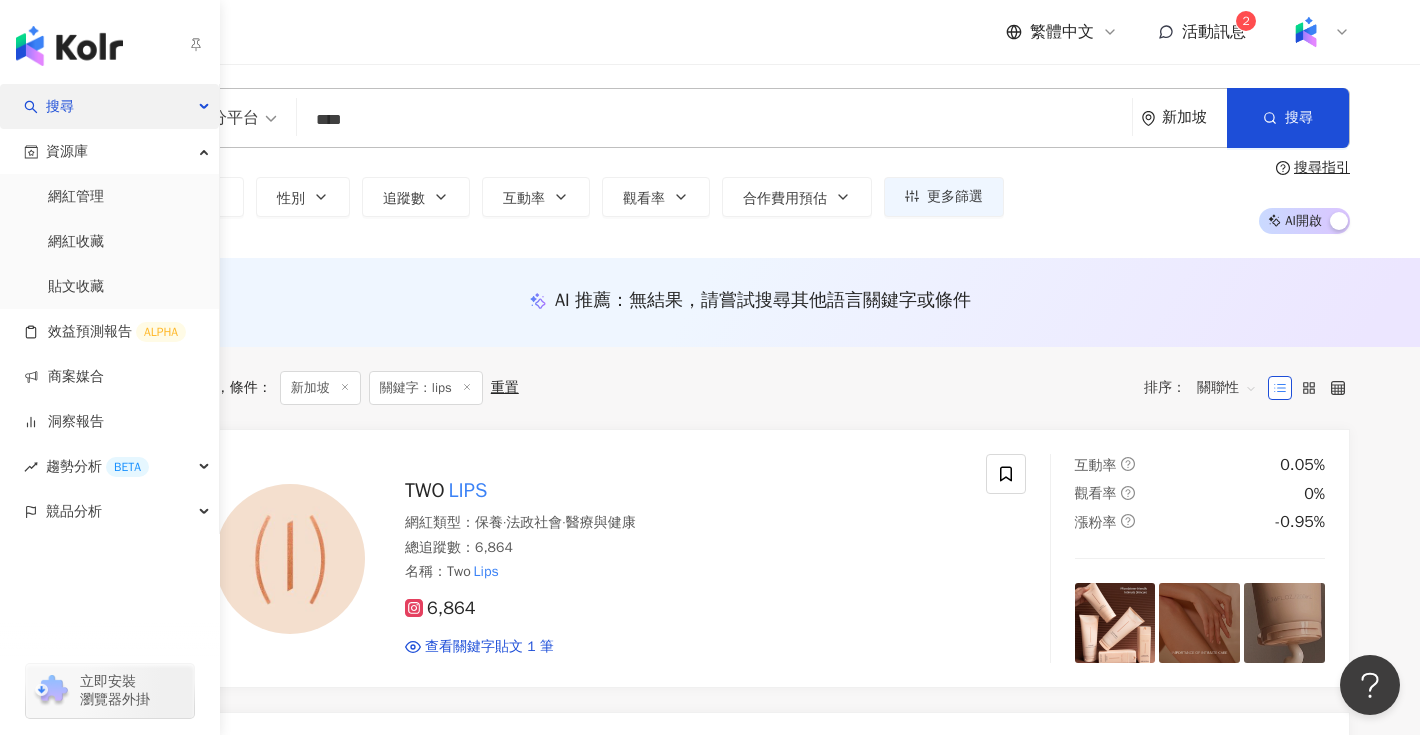 click on "搜尋" at bounding box center (109, 106) 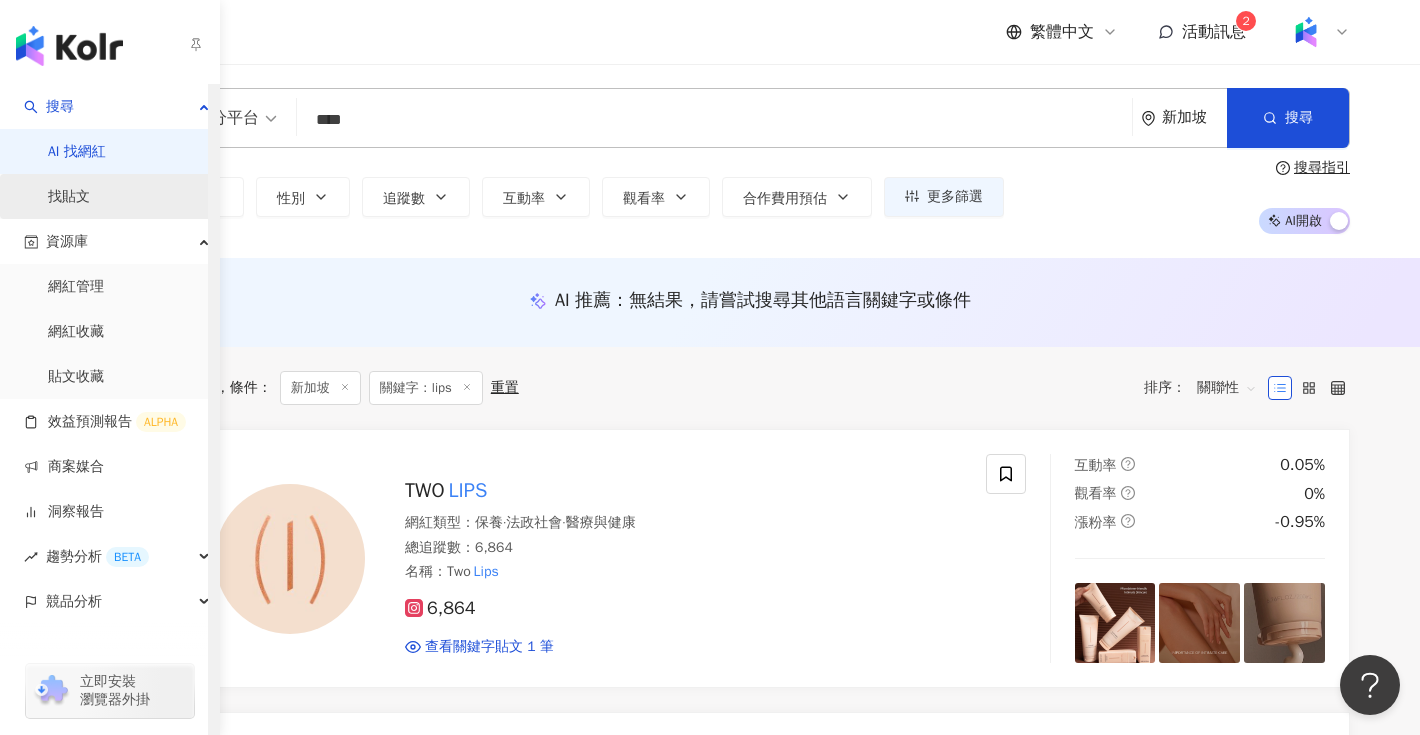 click on "找貼文" at bounding box center (69, 197) 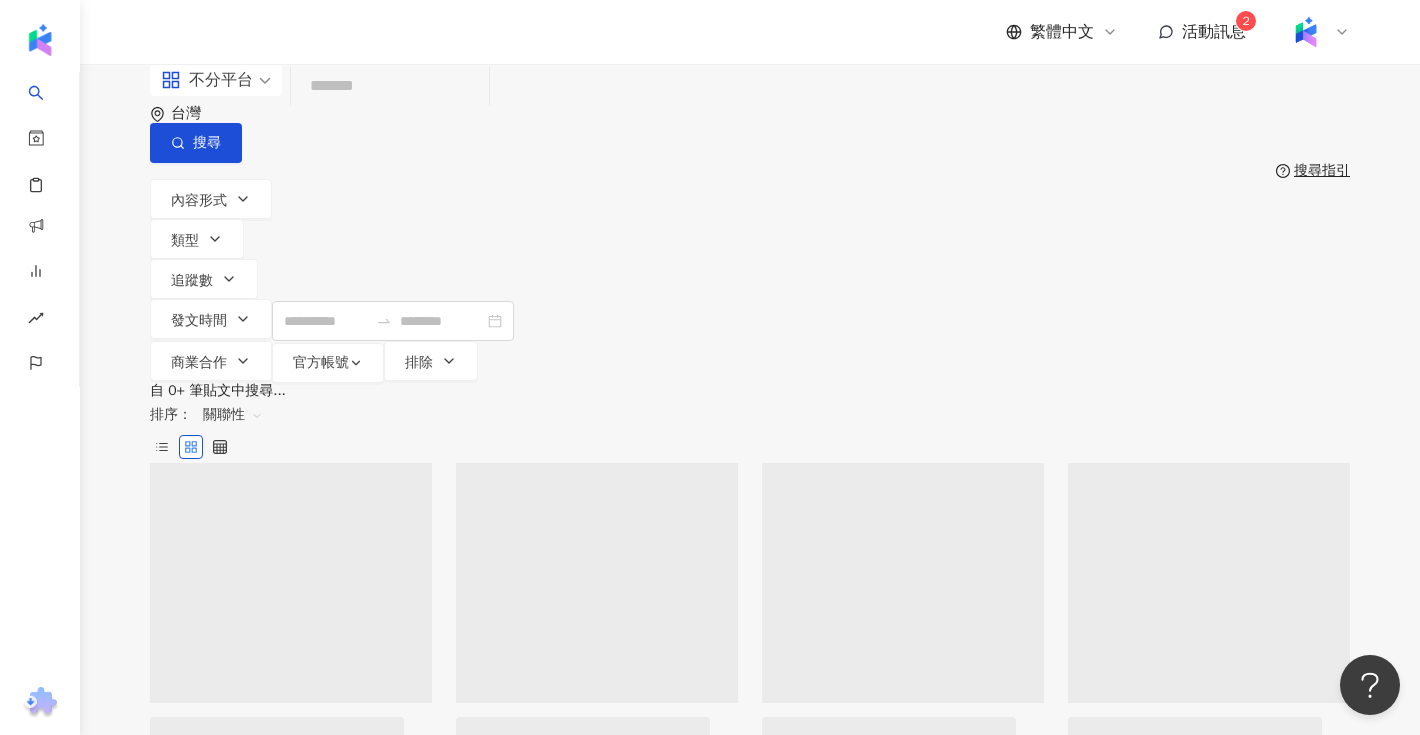 click at bounding box center [390, 86] 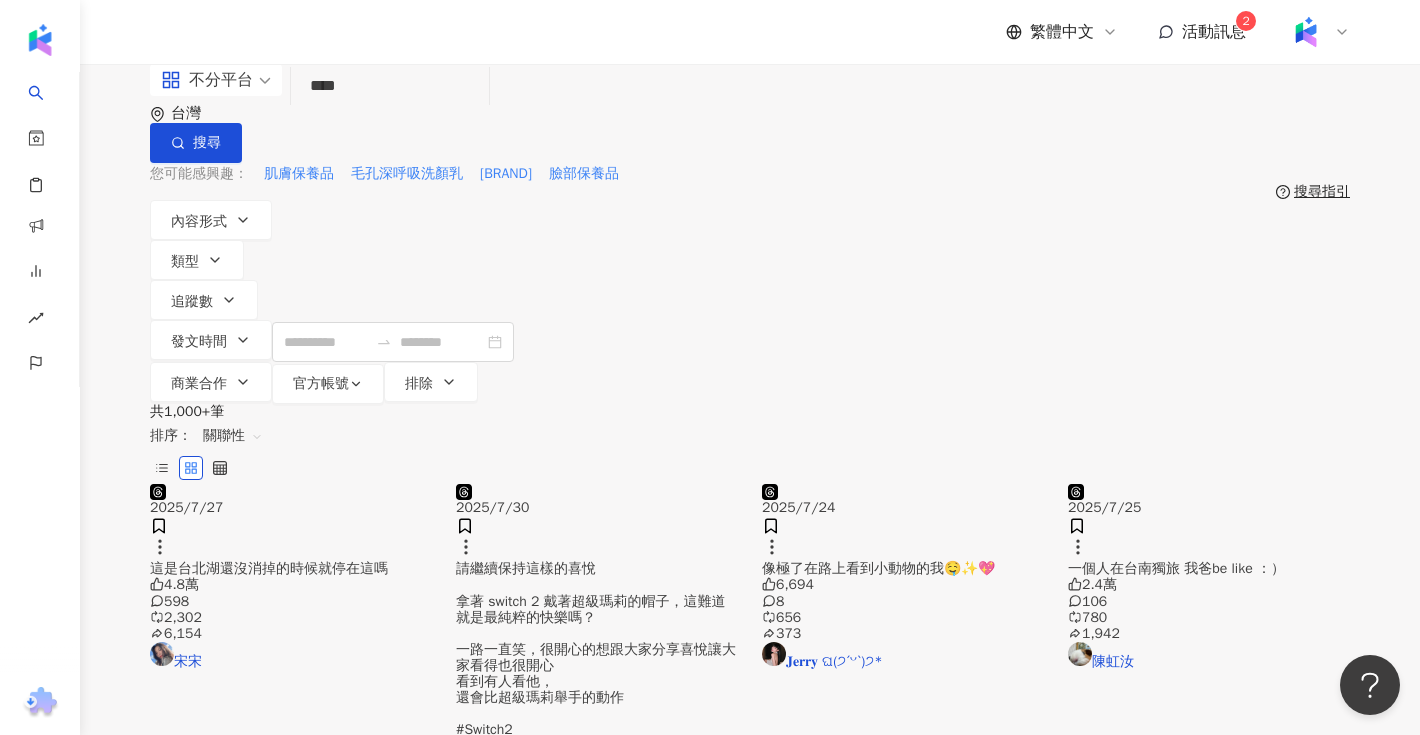 type on "****" 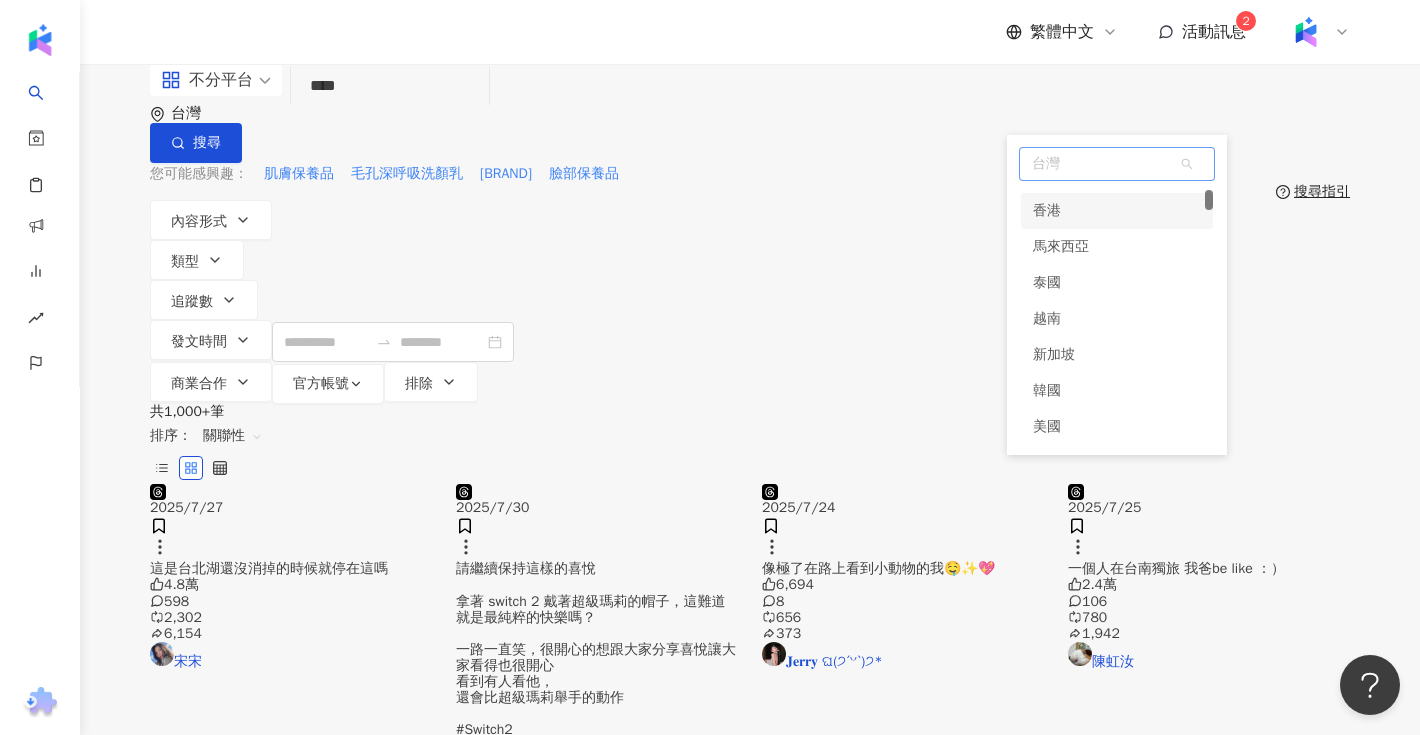 scroll, scrollTop: 143, scrollLeft: 0, axis: vertical 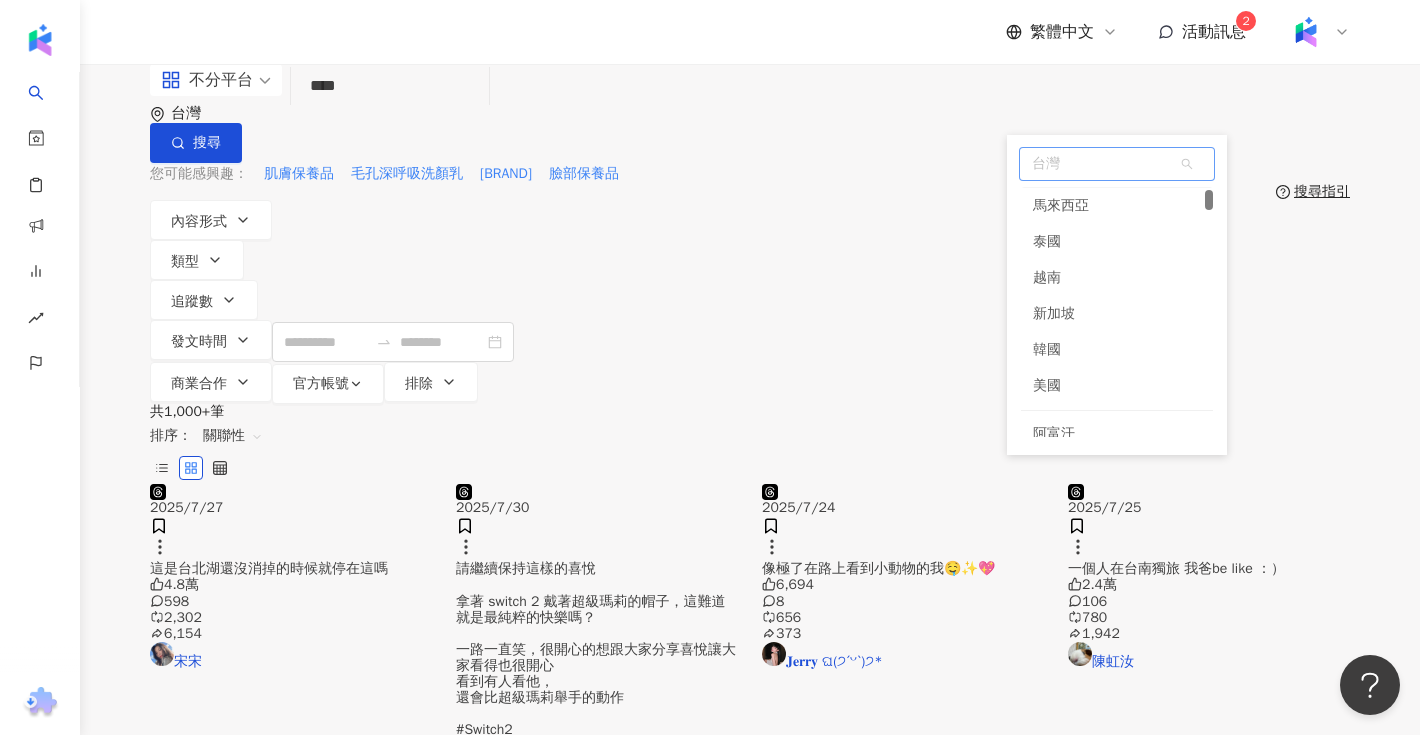 click on "新加坡" at bounding box center (1117, 314) 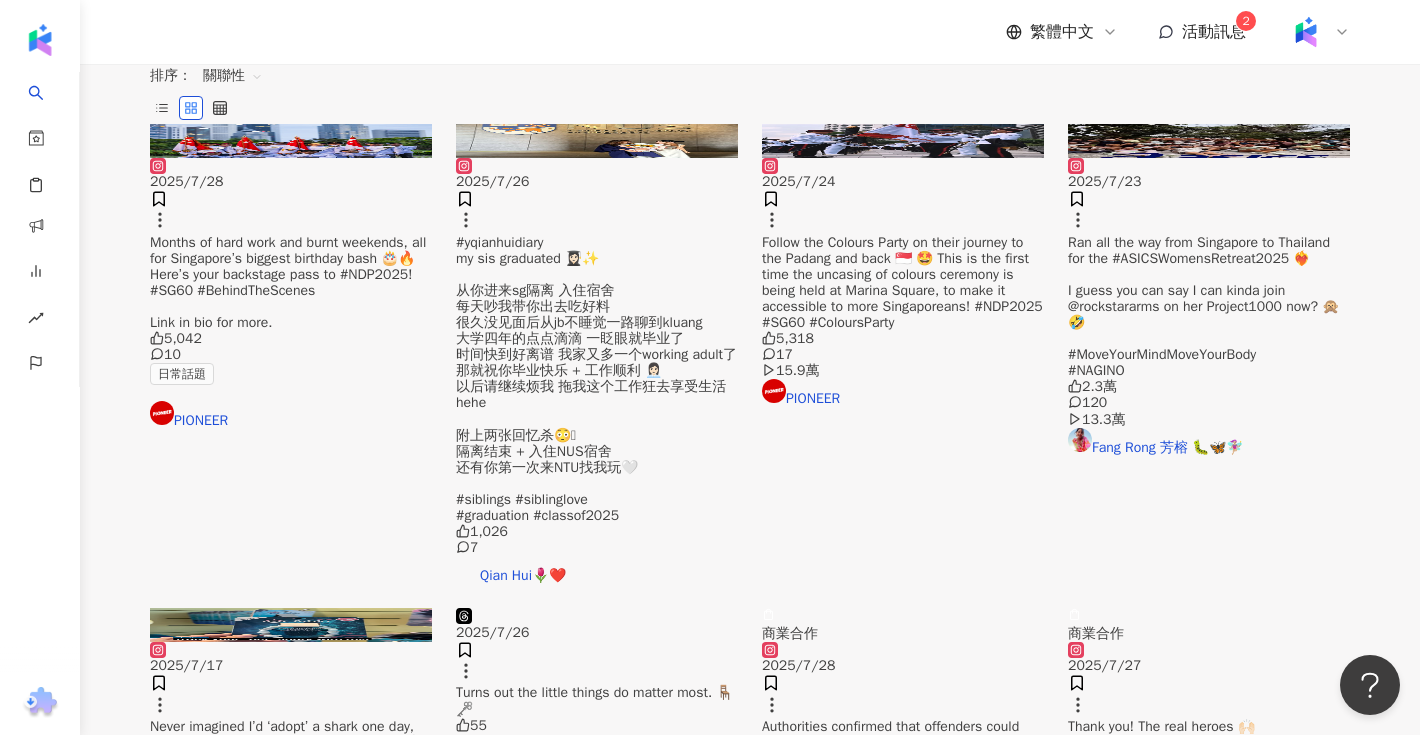 scroll, scrollTop: 0, scrollLeft: 0, axis: both 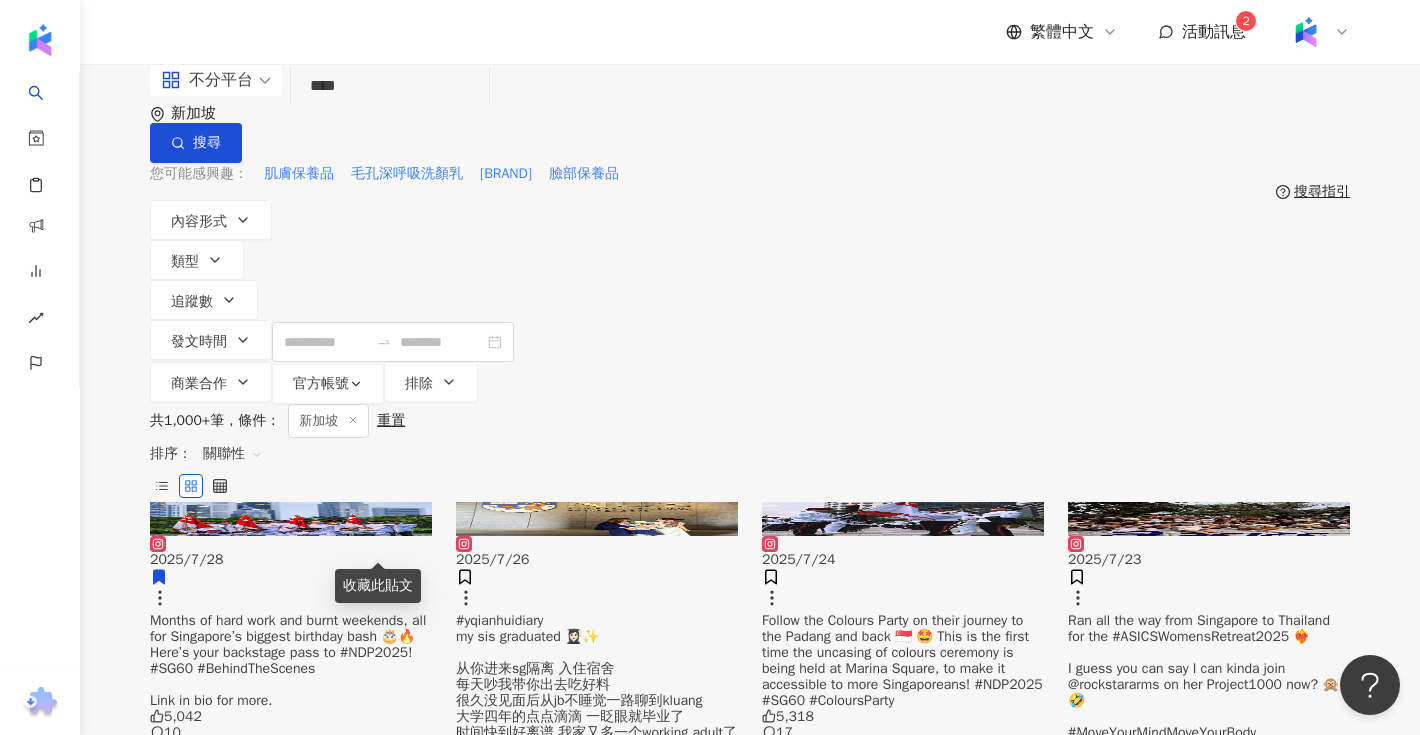 click on "****" at bounding box center [390, 86] 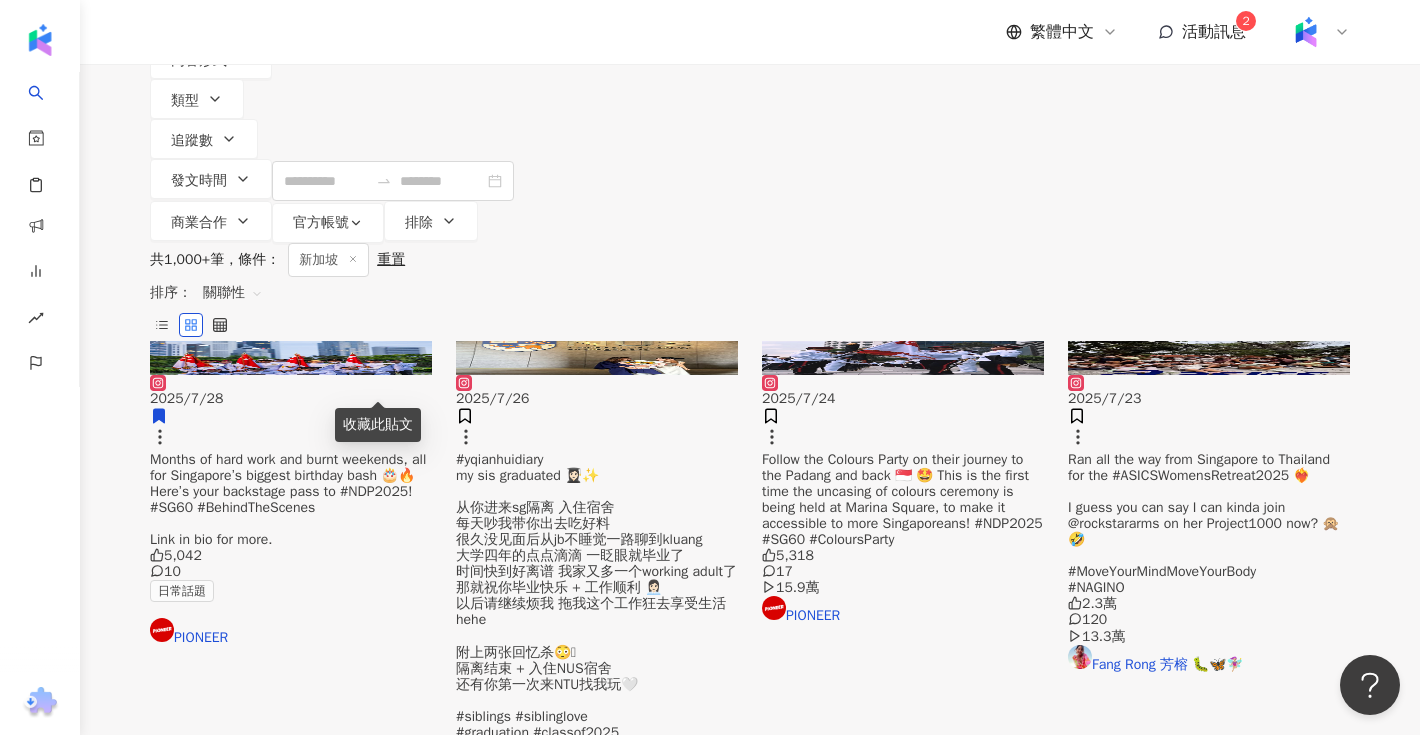 scroll, scrollTop: 204, scrollLeft: 0, axis: vertical 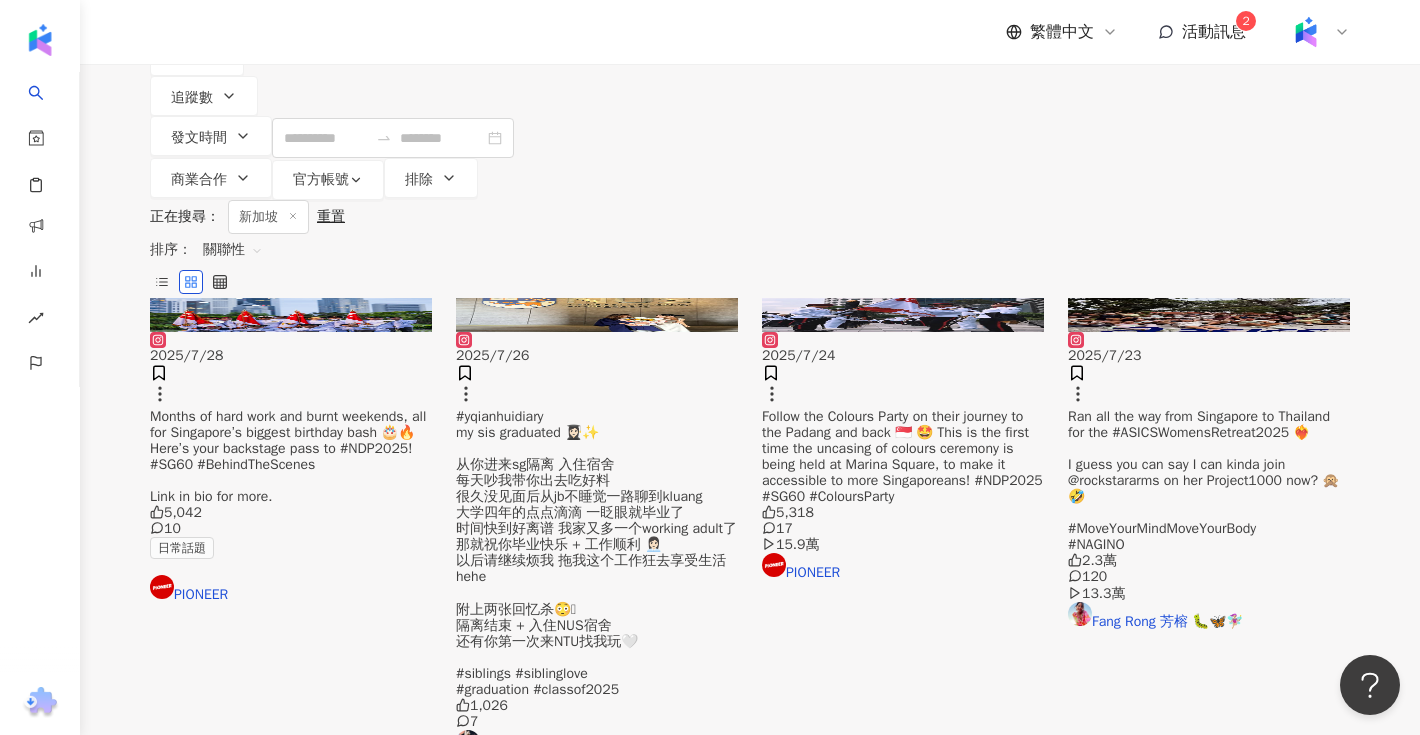 click at bounding box center (291, 314) 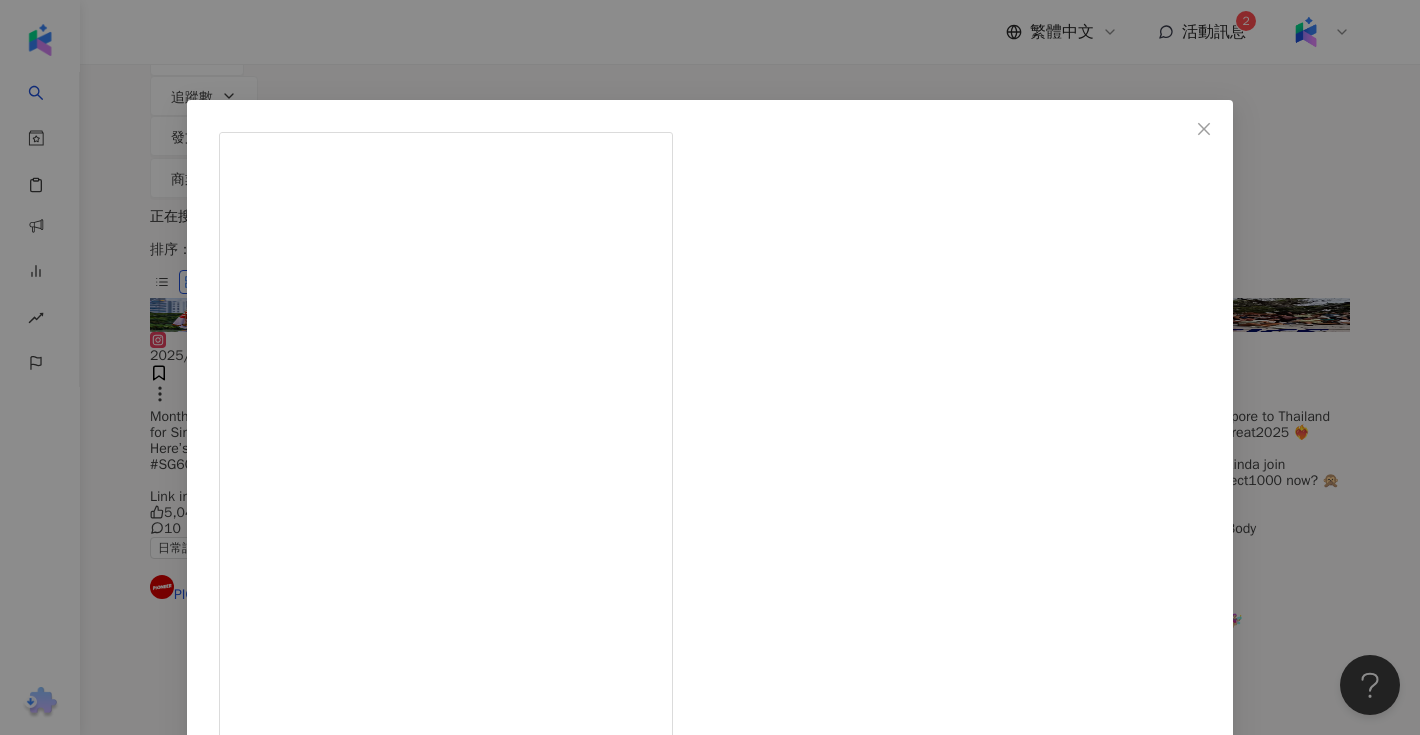 click on "PIONEER 2025/7/28 Months of hard work and burnt weekends, all for Singapore’s biggest birthday bash 🎂🔥 Here’s your backstage pass to #NDP2025! #SG60 #BehindTheScenes
Link in bio for more. 5,042 10 查看原始貼文" at bounding box center (710, 367) 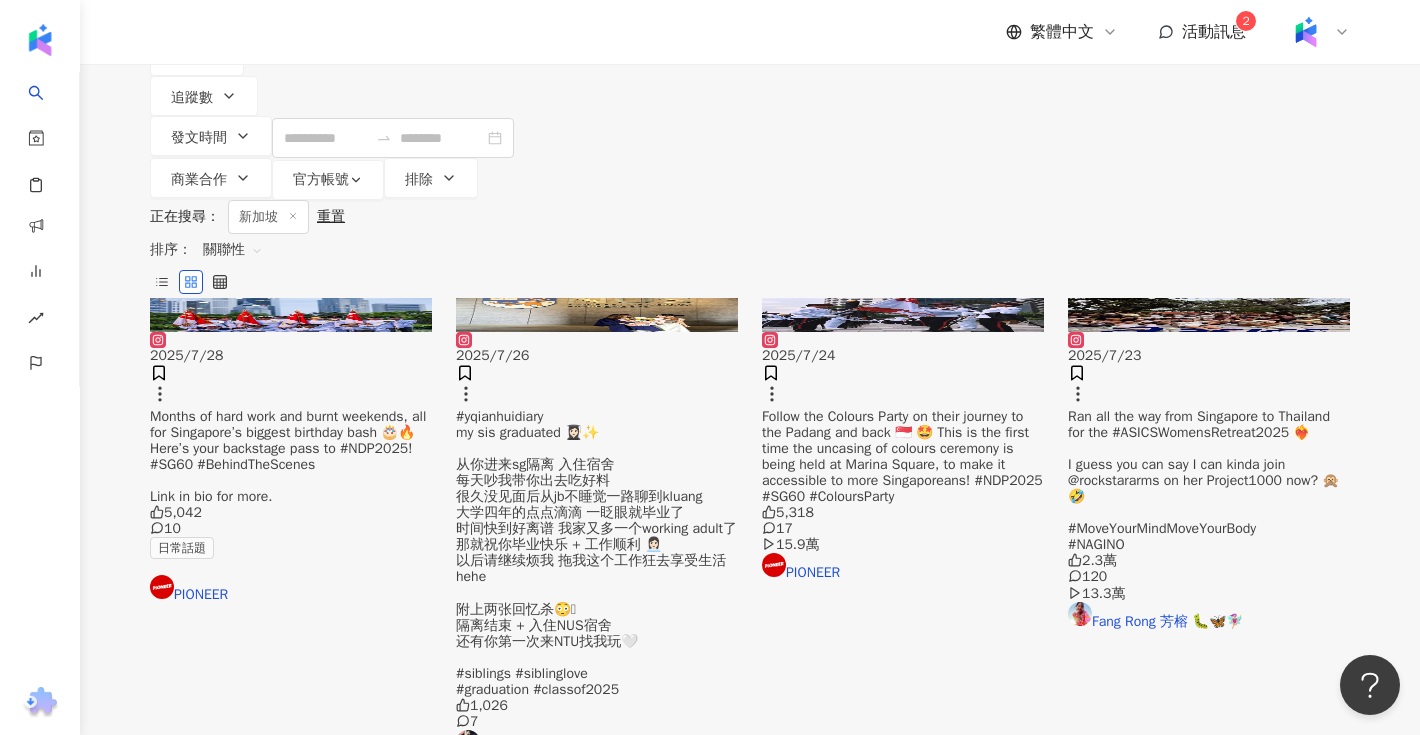 click at bounding box center [597, 314] 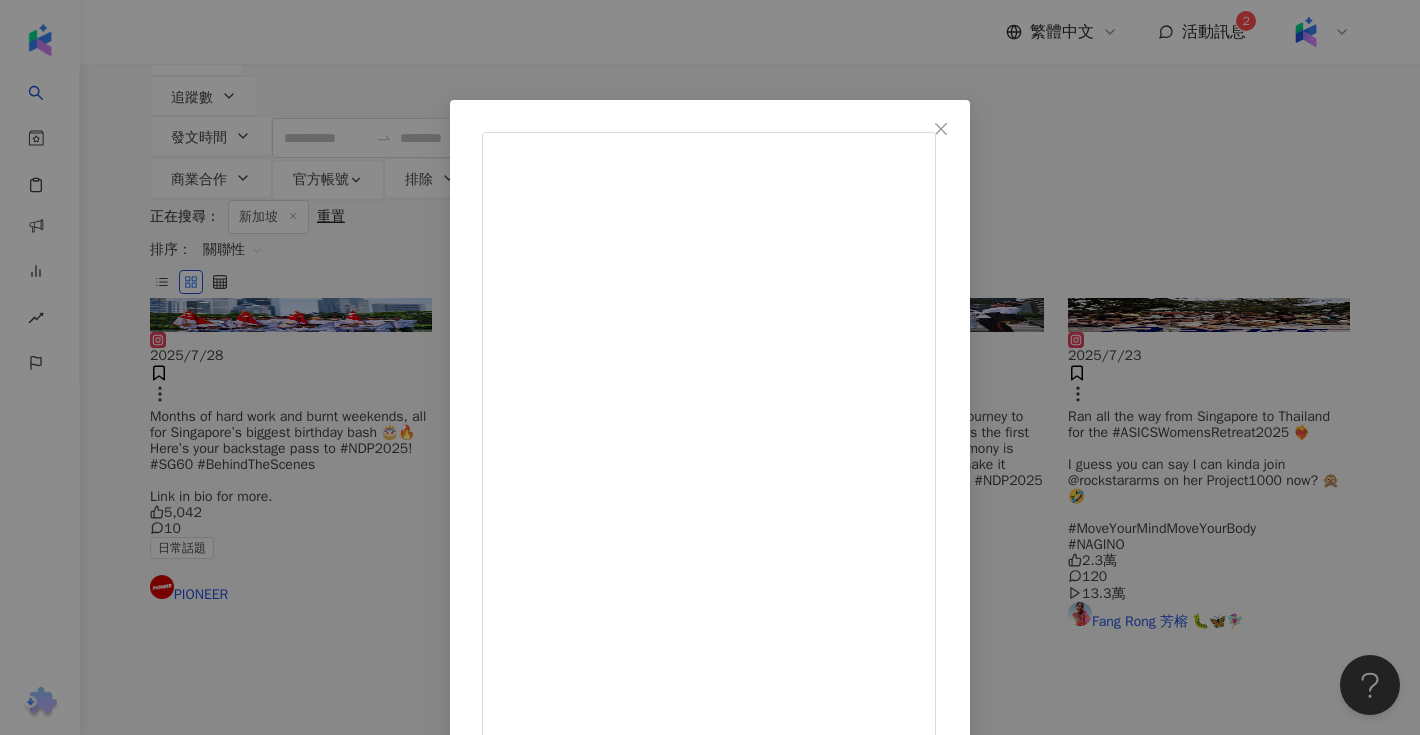 click on "Qian Hui🌷❤️ 2025/7/26 #yqianhuidiary
my sis graduated 👩🏻‍🎓✨
从你进来sg隔离 入住宿舍
每天吵我带你出去吃好料
很久没见面后从jb不睡觉一路聊到kluang
大学四年的点点滴滴 一眨眼就毕业了
时间快到好离谱 我家又多一个working adult了
那就祝你毕业快乐 + 工作顺利 👩🏻‍💼
以后请继续烦我 拖我这个工作狂去享受生活hehe
附上两张回忆杀😳🥹
隔离结束 + 入住NUS宿舍
还有你第一次来NTU找我玩🤍
#siblings #siblinglove
#graduation #classof2025 1,026 7 查看原始貼文" at bounding box center (710, 367) 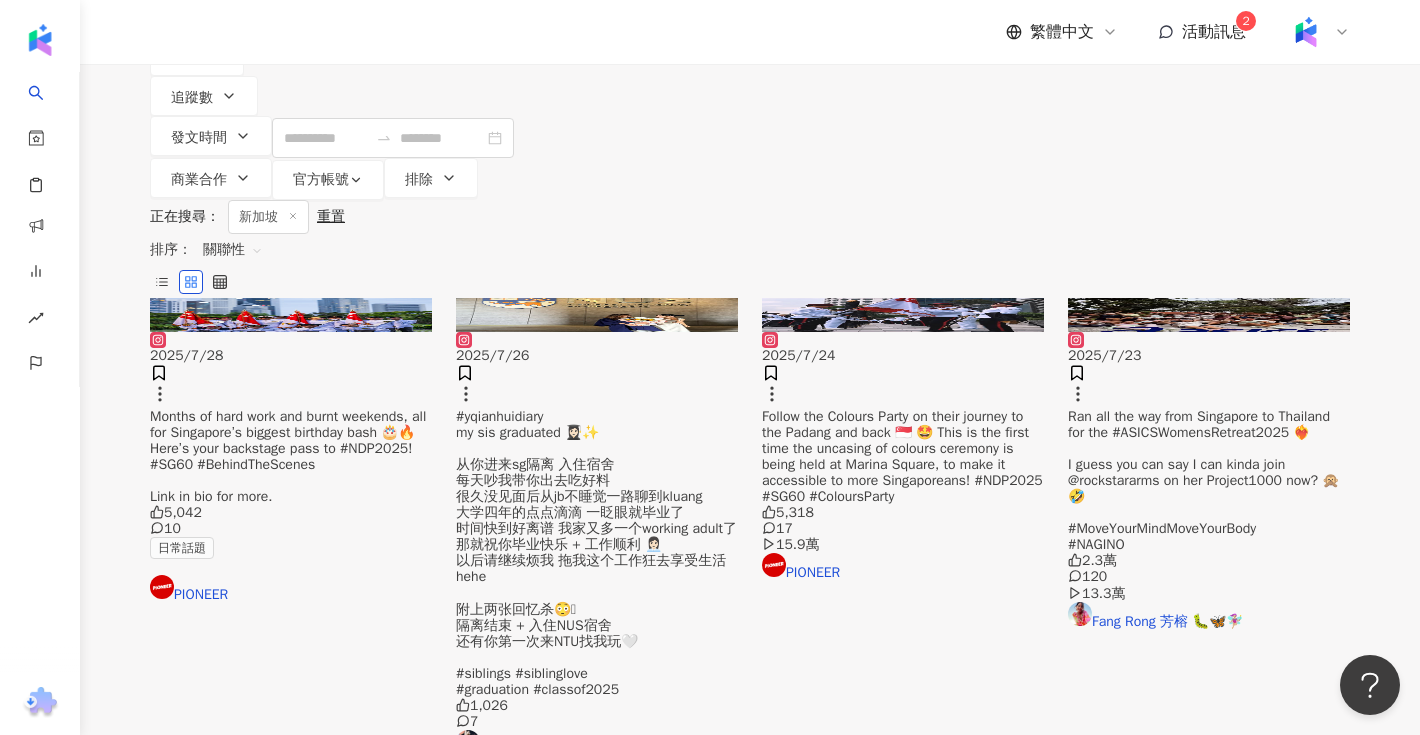 click at bounding box center (903, 314) 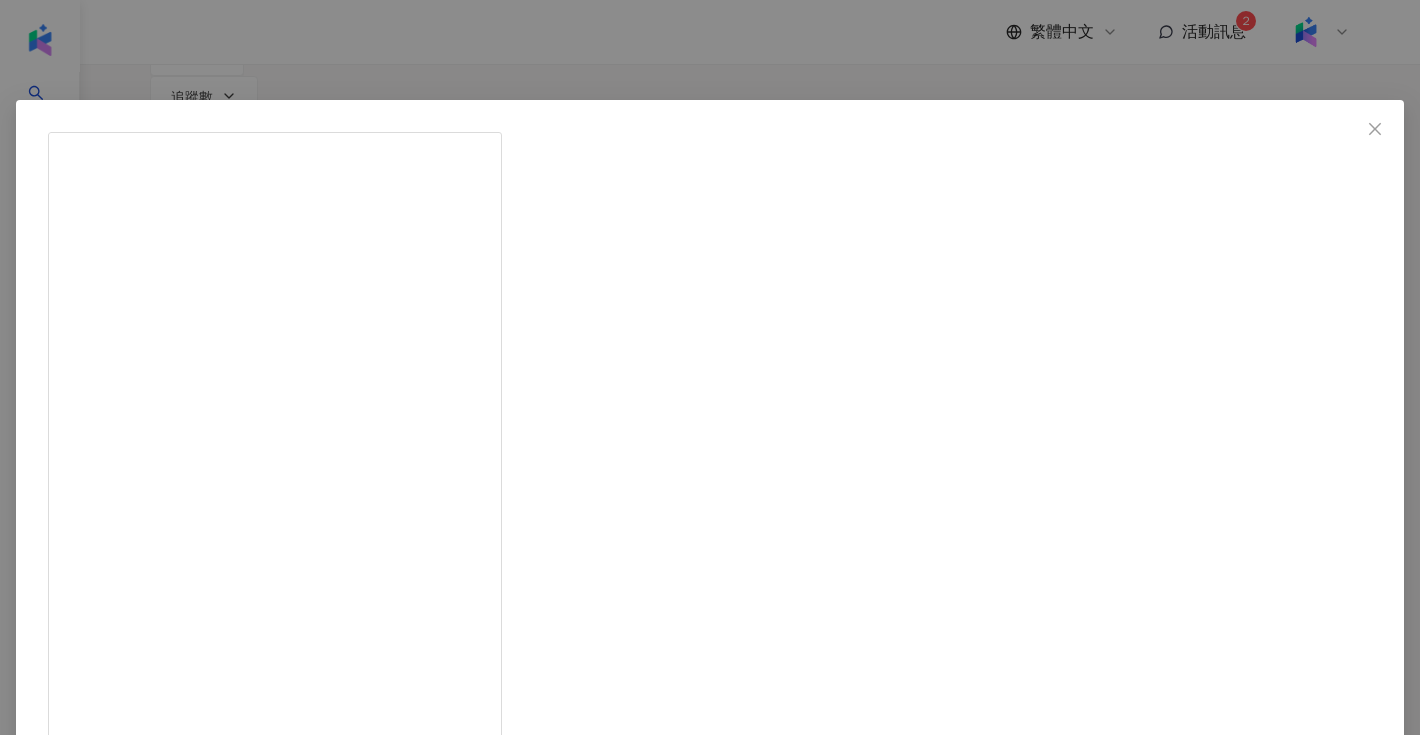 click on "PIONEER 2025/7/24 Follow the Colours Party on their journey to the Padang and back 🇸🇬 🤩 This is the first time the uncasing of colours ceremony is being held at Marina Square, to make it accessible to more Singaporeans! #NDP2025 #SG60 #ColoursParty 5,318 17 15.9萬 查看原始貼文" at bounding box center [710, 367] 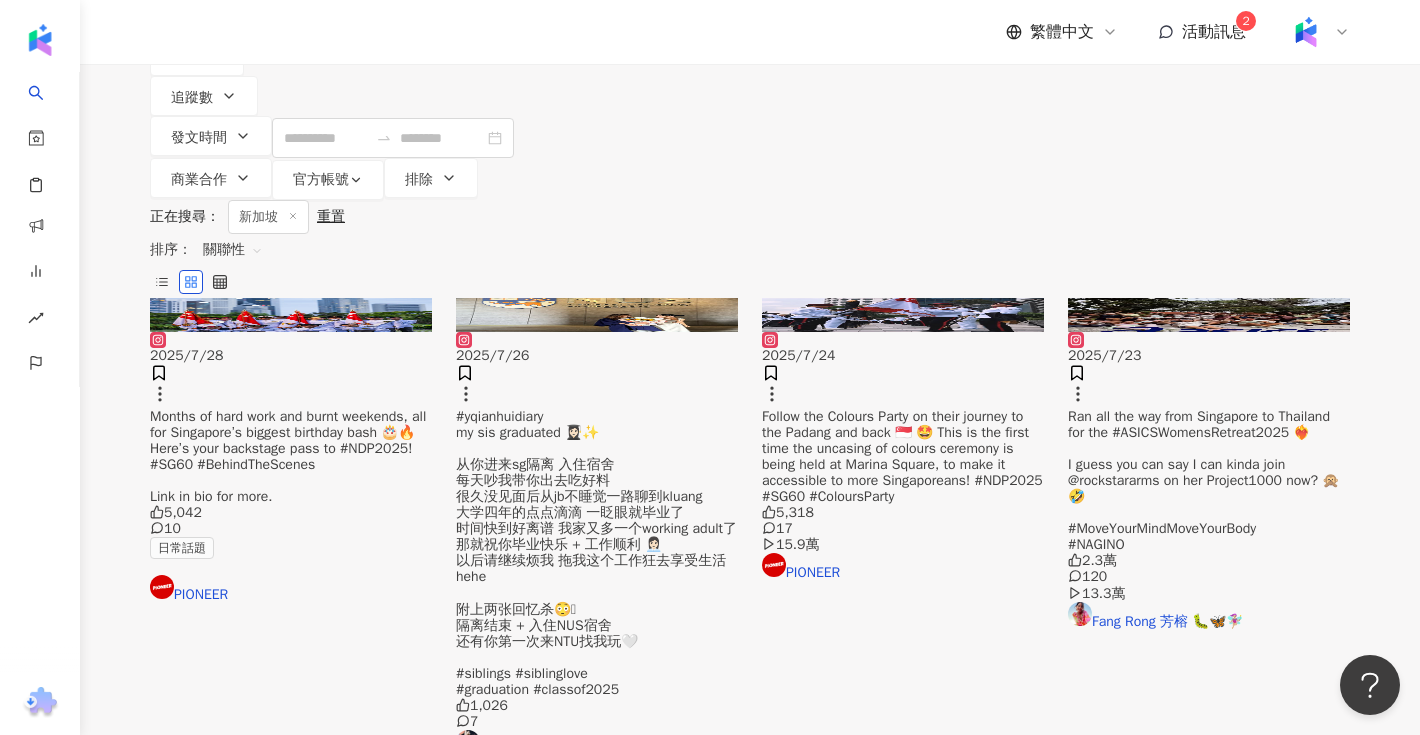click at bounding box center (597, 314) 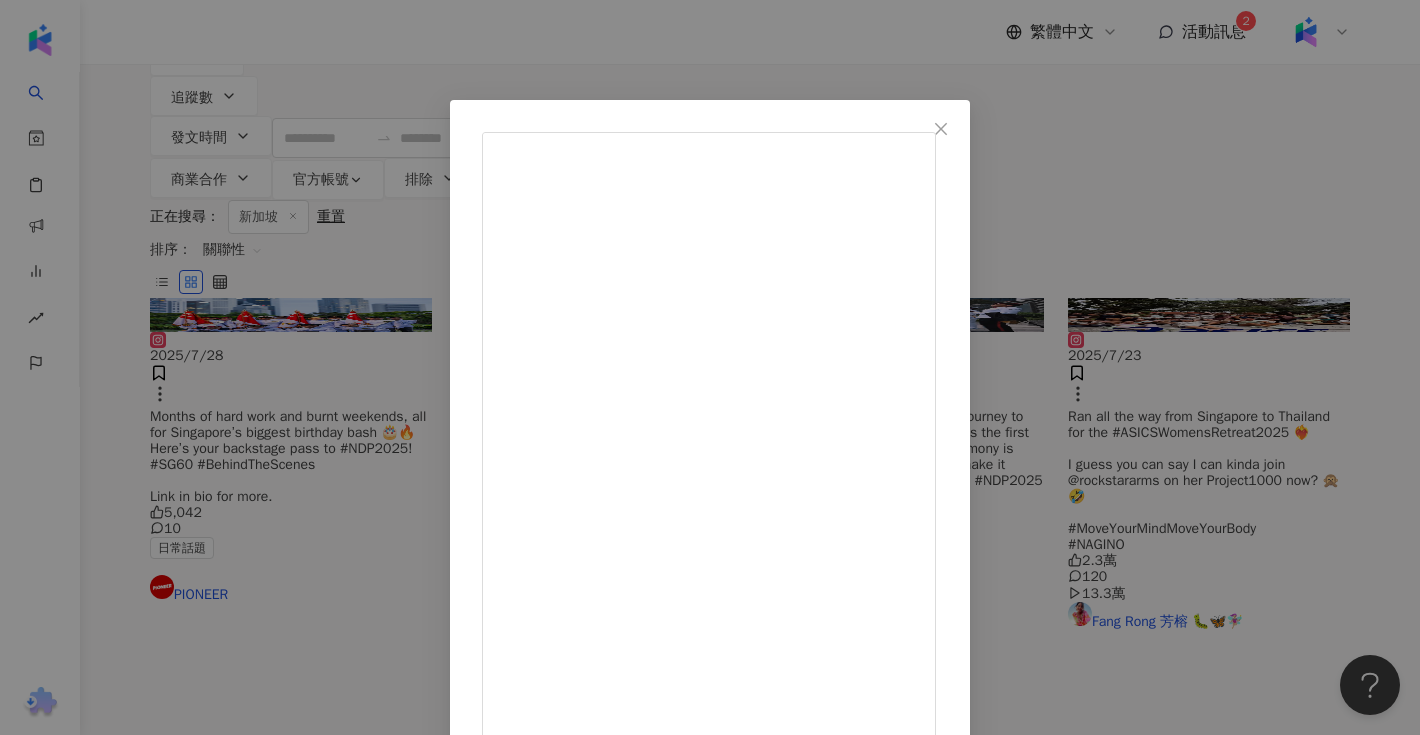 scroll, scrollTop: 0, scrollLeft: 0, axis: both 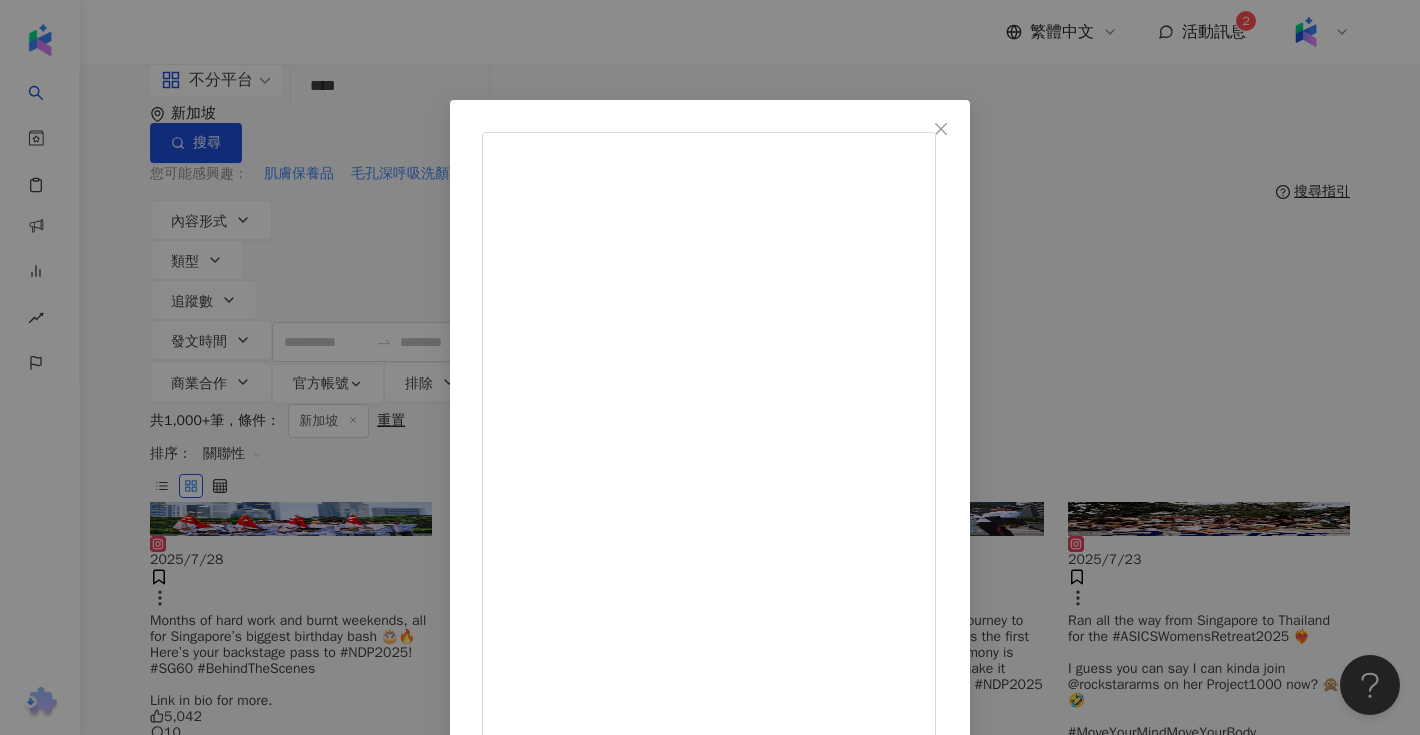 click on "Qian Hui🌷❤️ 2025/7/26 #yqianhuidiary
my sis graduated 👩🏻‍🎓✨
从你进来sg隔离 入住宿舍
每天吵我带你出去吃好料
很久没见面后从jb不睡觉一路聊到kluang
大学四年的点点滴滴 一眨眼就毕业了
时间快到好离谱 我家又多一个working adult了
那就祝你毕业快乐 + 工作顺利 👩🏻‍💼
以后请继续烦我 拖我这个工作狂去享受生活hehe
附上两张回忆杀😳🥹
隔离结束 + 入住NUS宿舍
还有你第一次来NTU找我玩🤍
#siblings #siblinglove
#graduation #classof2025 1,026 7 查看原始貼文" at bounding box center [710, 367] 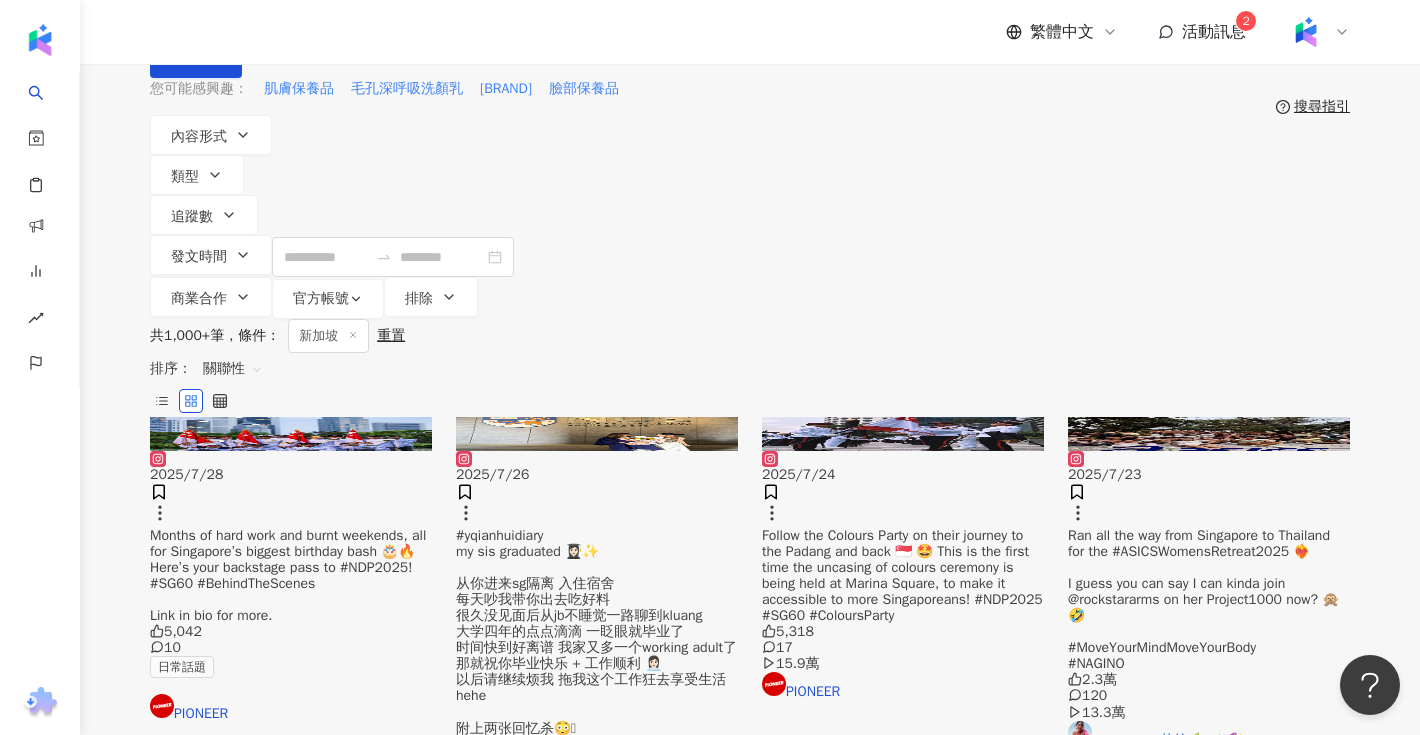 scroll, scrollTop: 0, scrollLeft: 0, axis: both 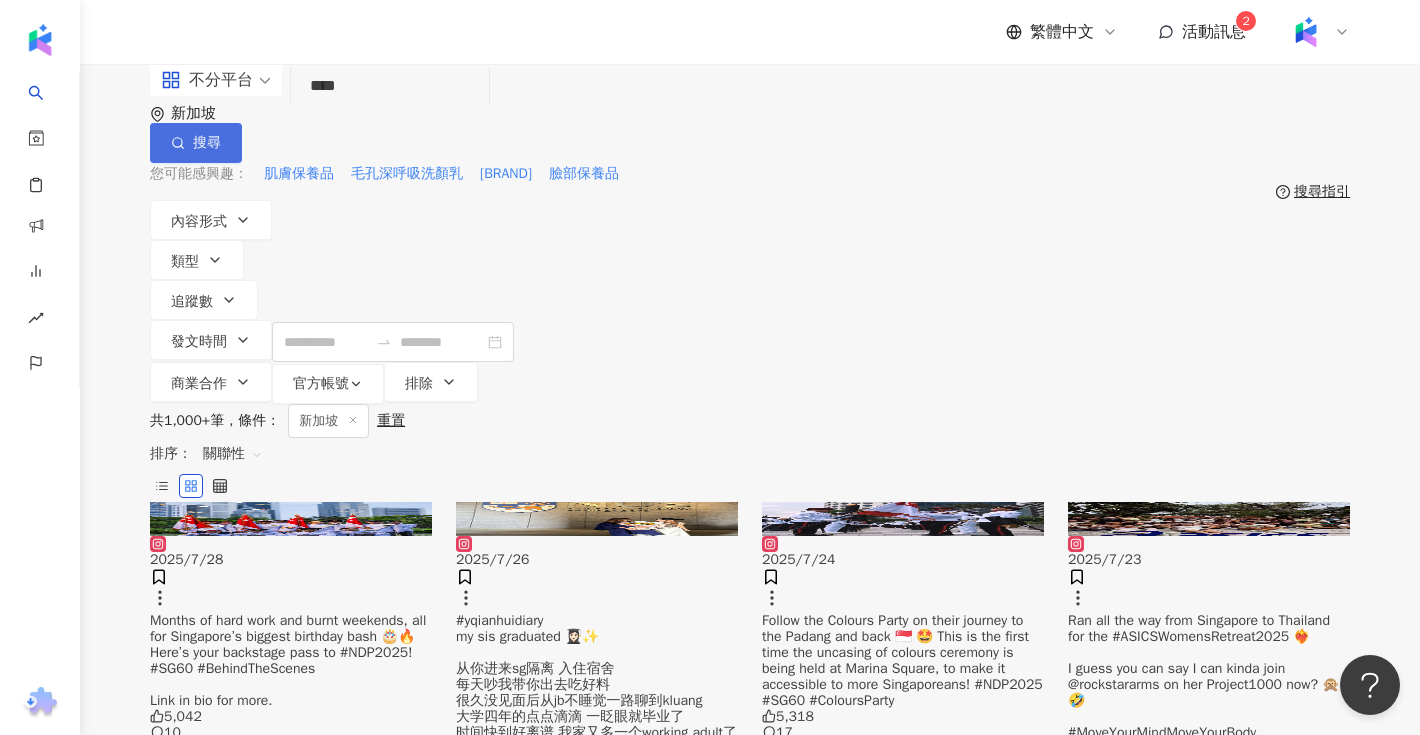 click on "搜尋" at bounding box center (196, 143) 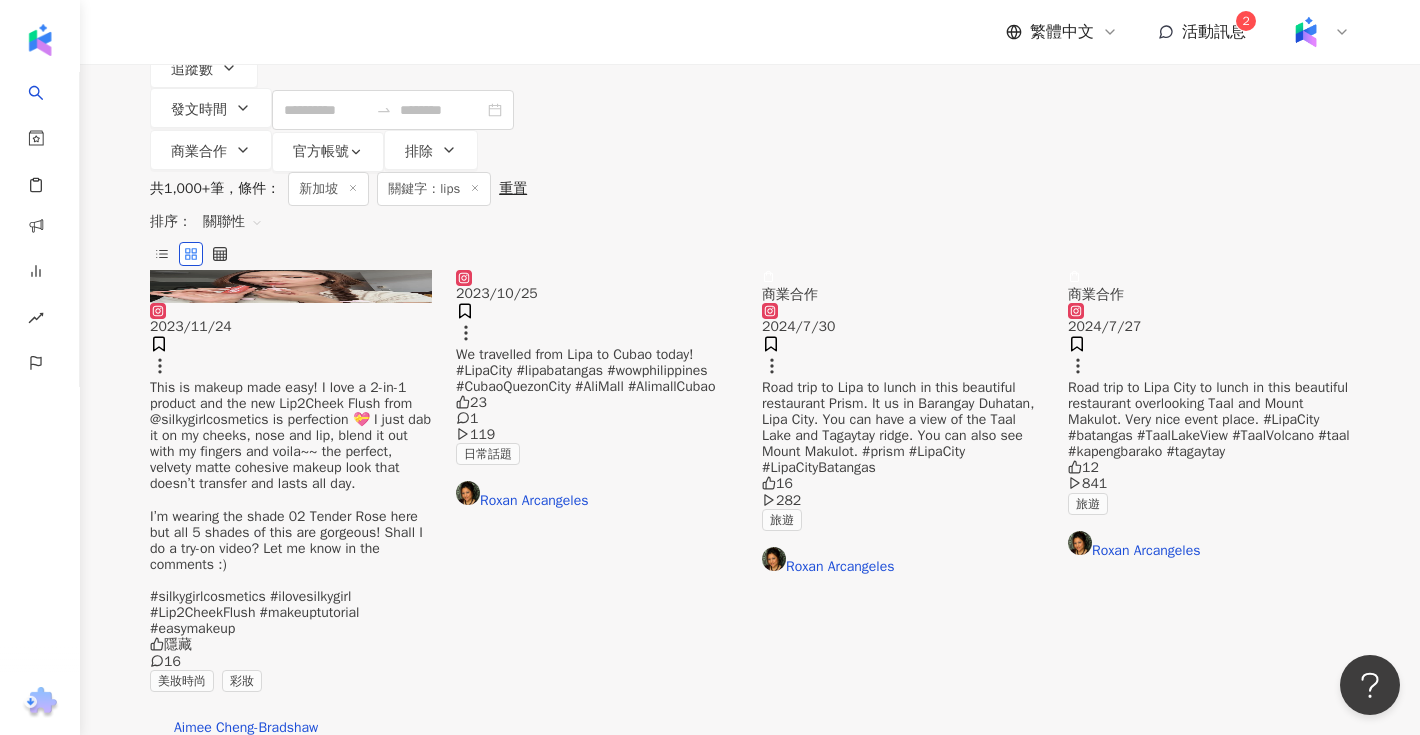 scroll, scrollTop: 181, scrollLeft: 0, axis: vertical 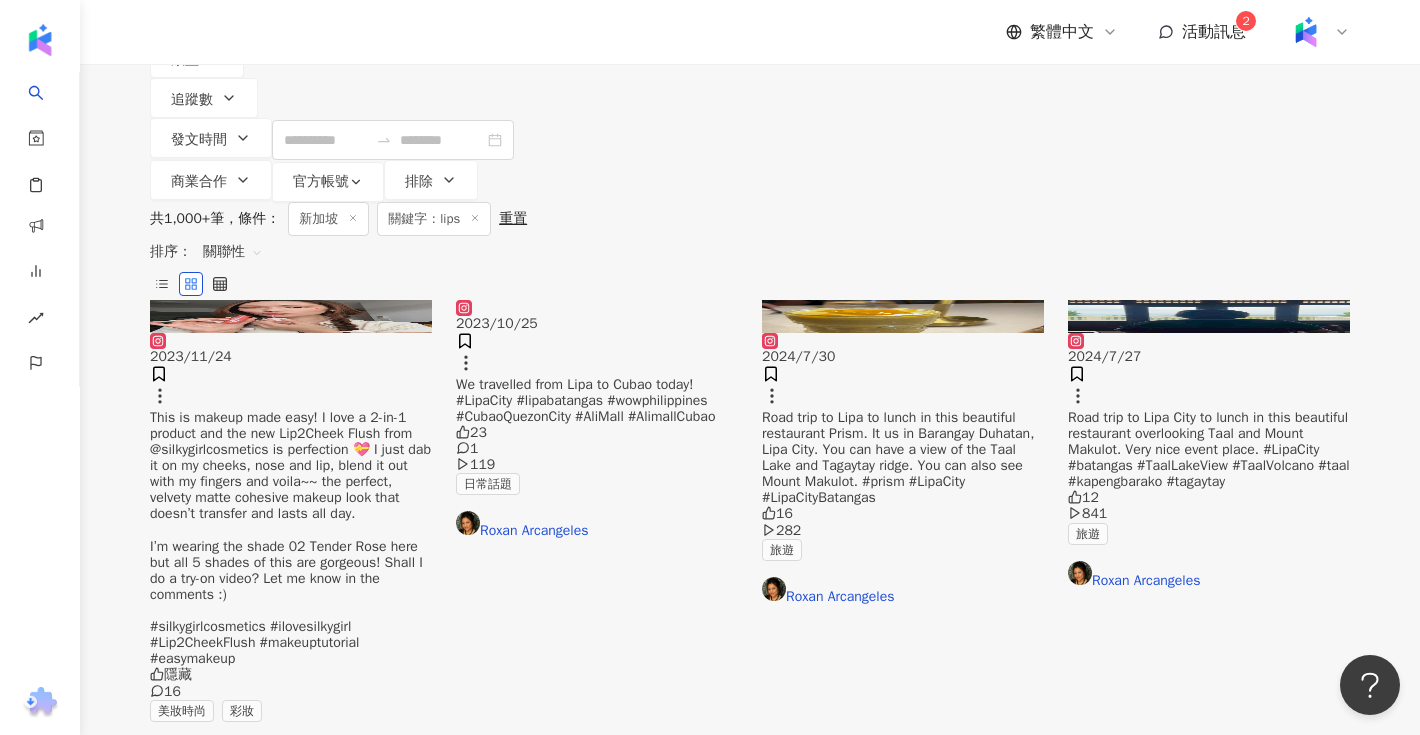 type 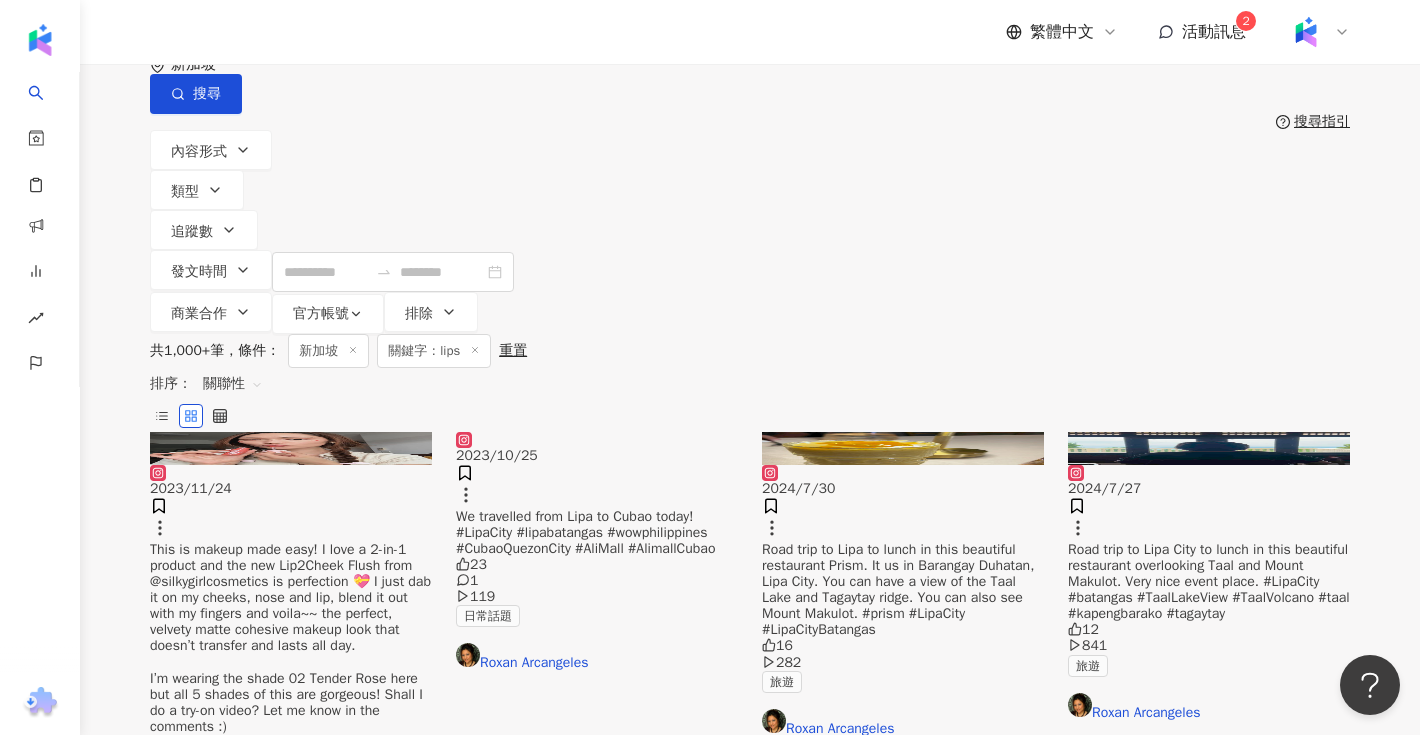 scroll, scrollTop: 53, scrollLeft: 0, axis: vertical 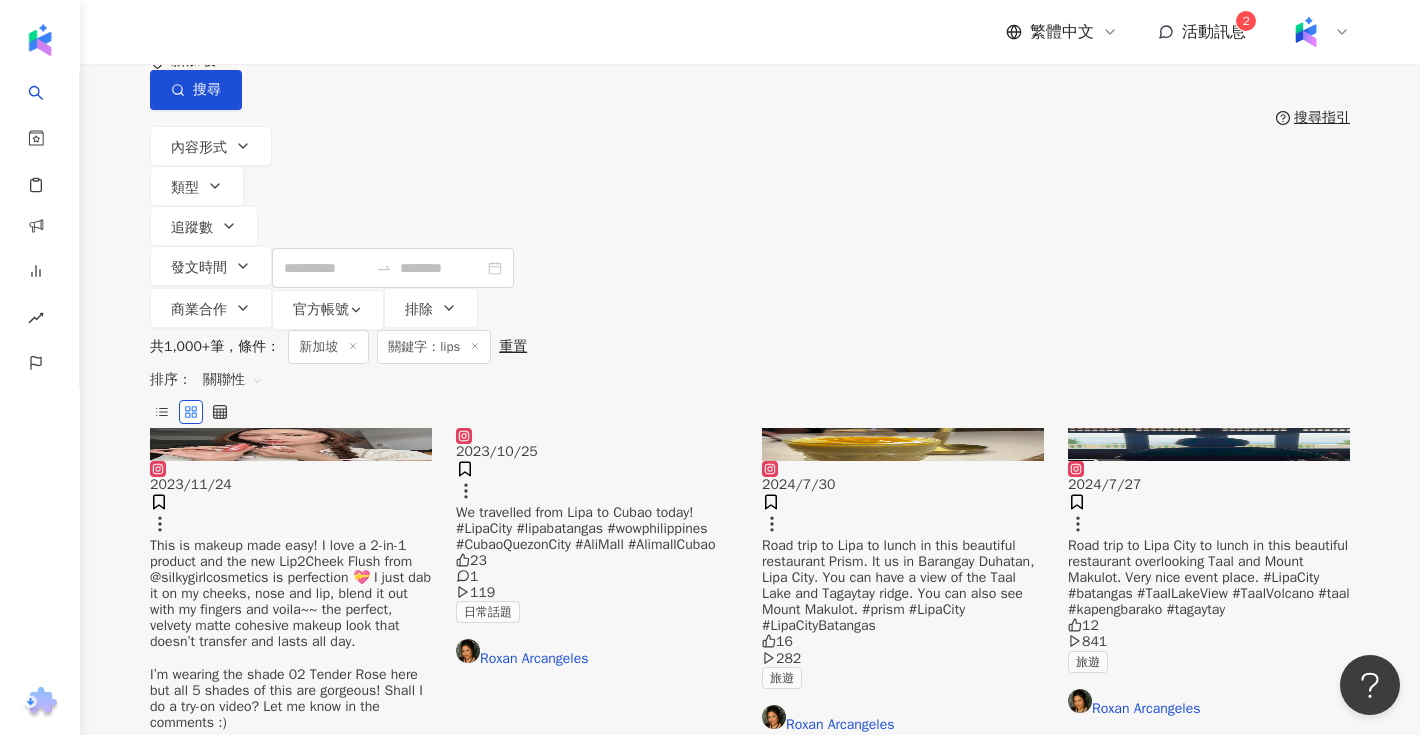 click on "關聯性" at bounding box center [233, 380] 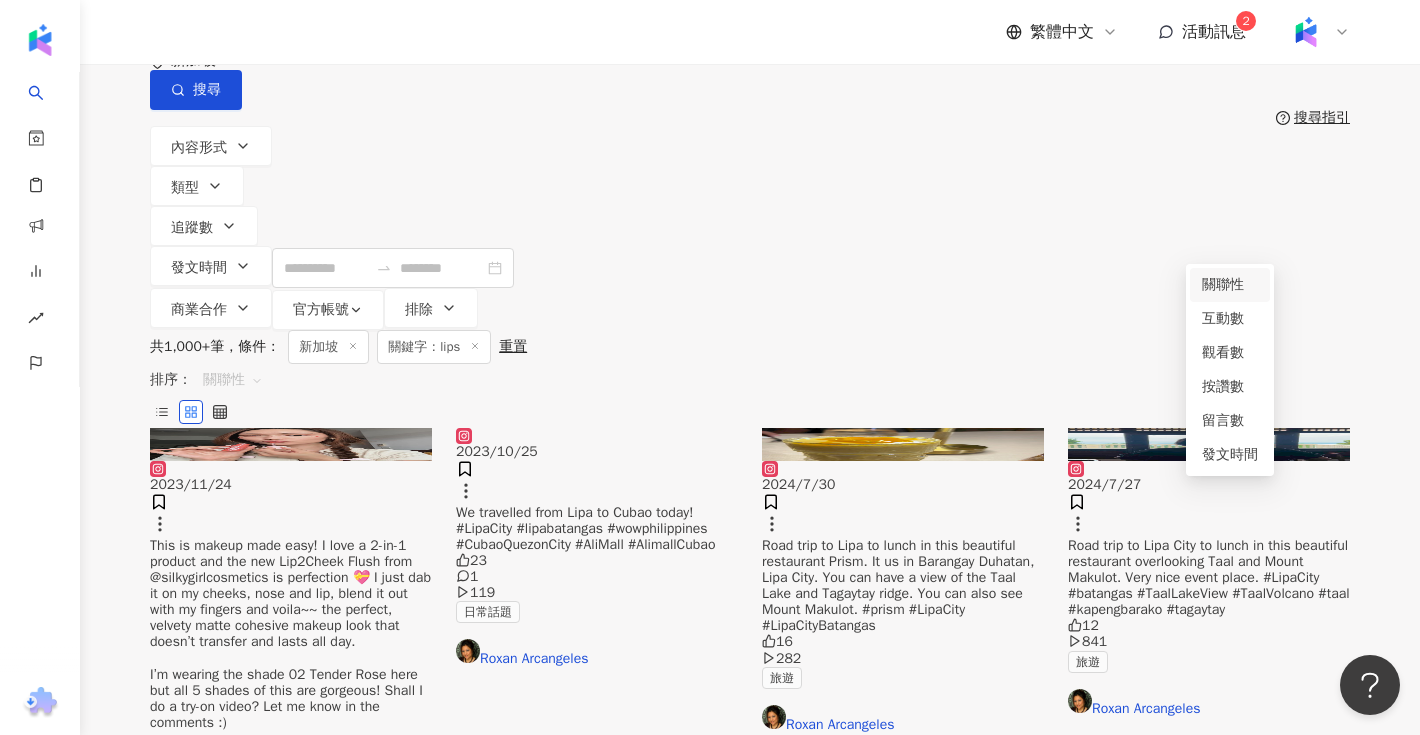 click on "排序： 關聯性" at bounding box center (750, 380) 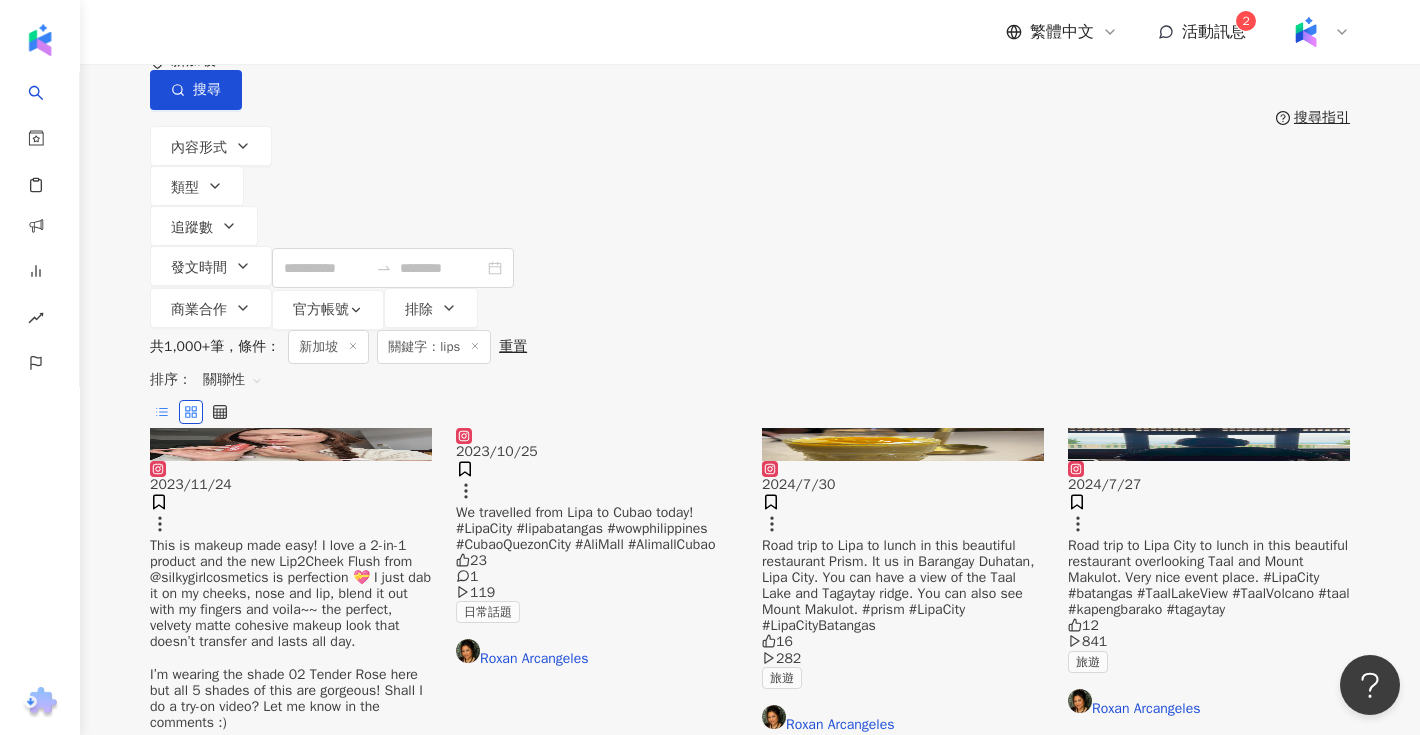 click 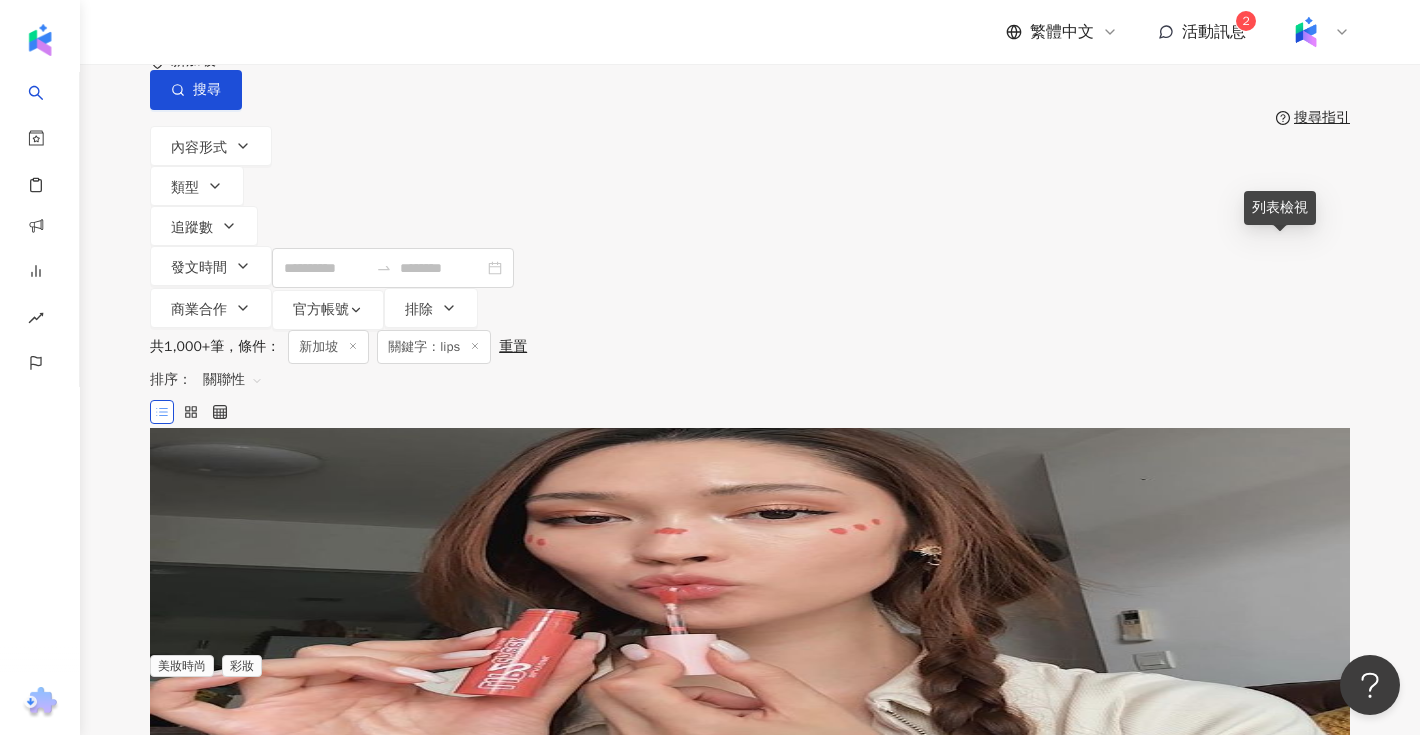 click 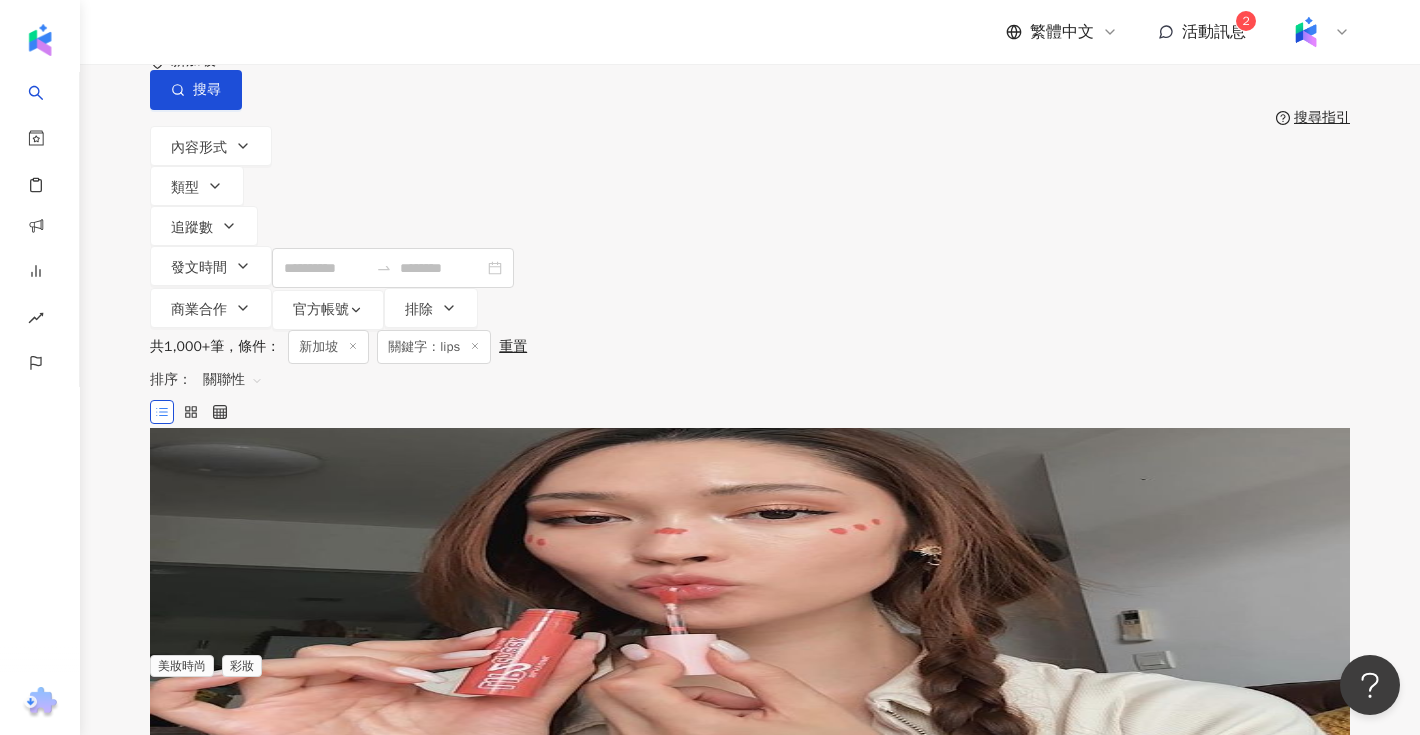 click on "關聯性" at bounding box center [233, 380] 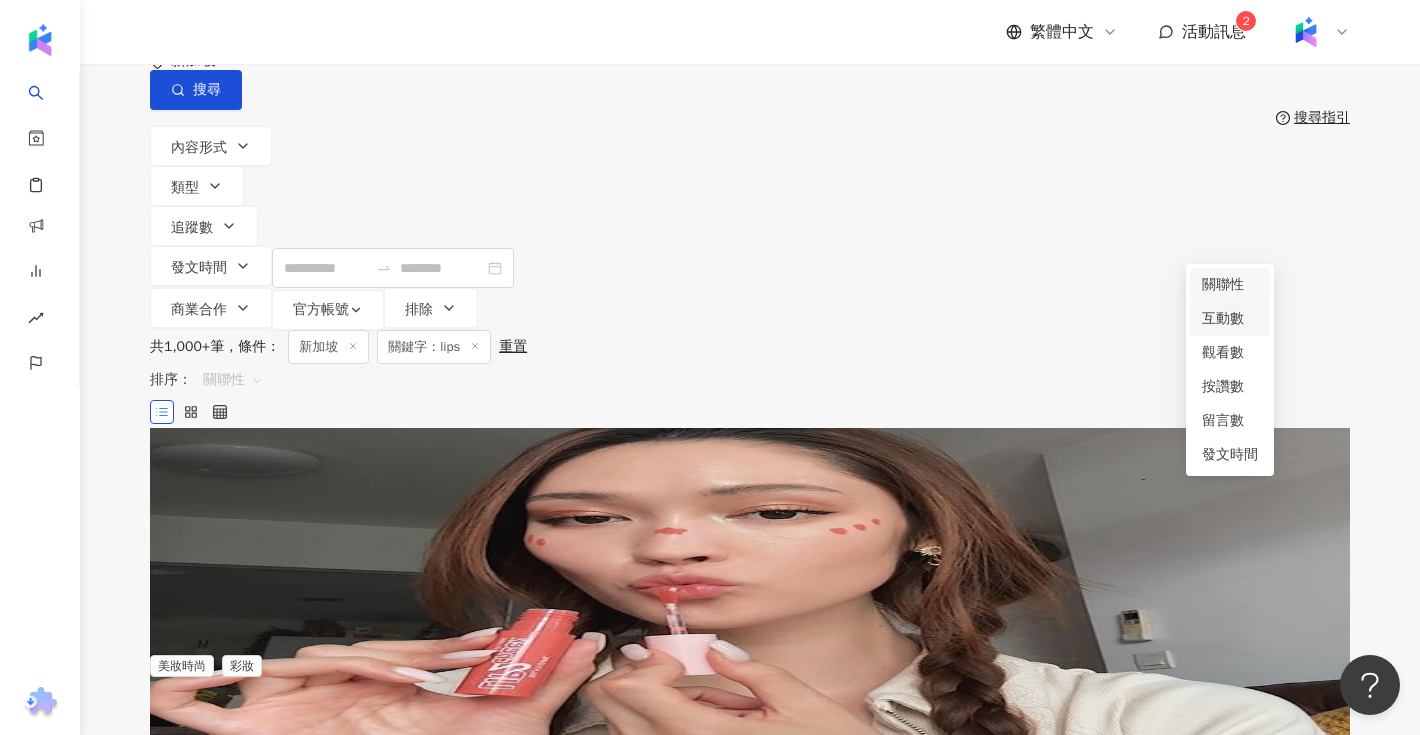 click on "排序： 關聯性" at bounding box center [750, 380] 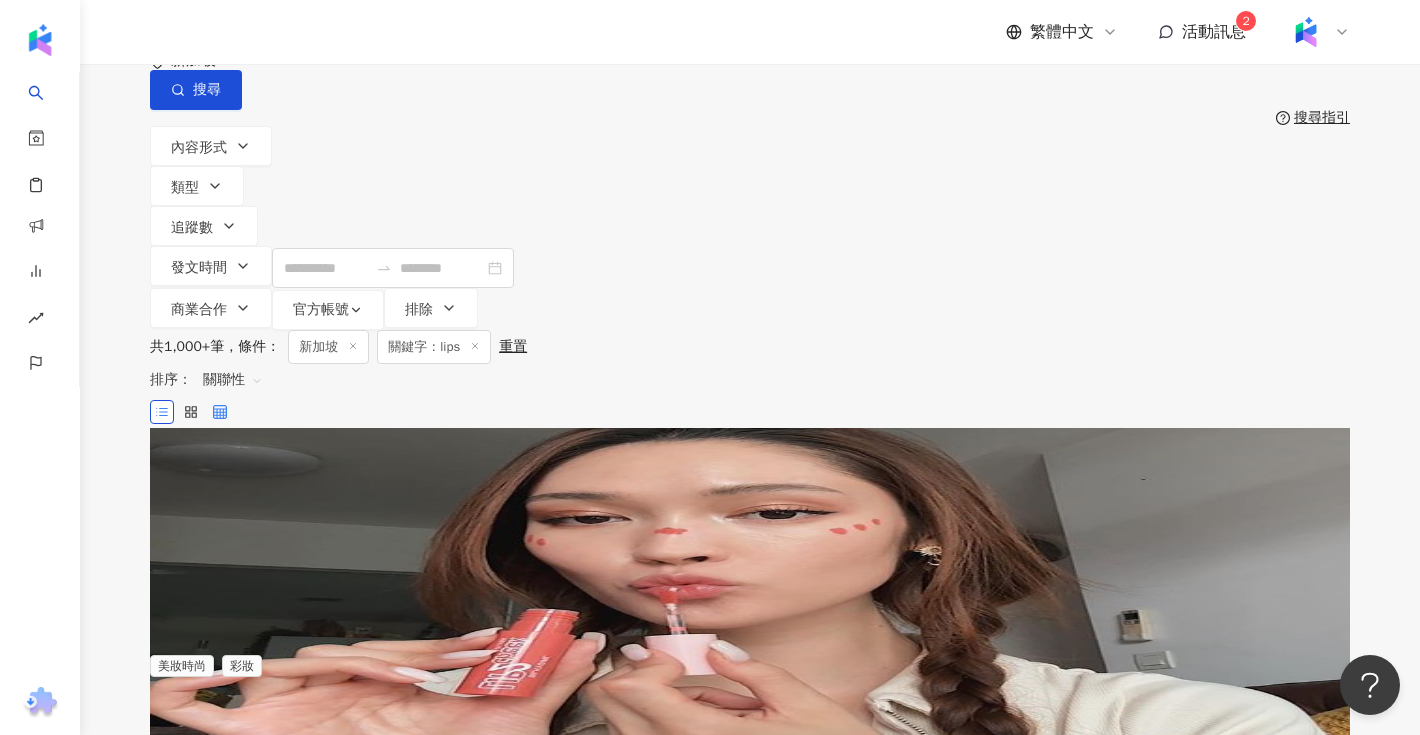 click at bounding box center (220, 412) 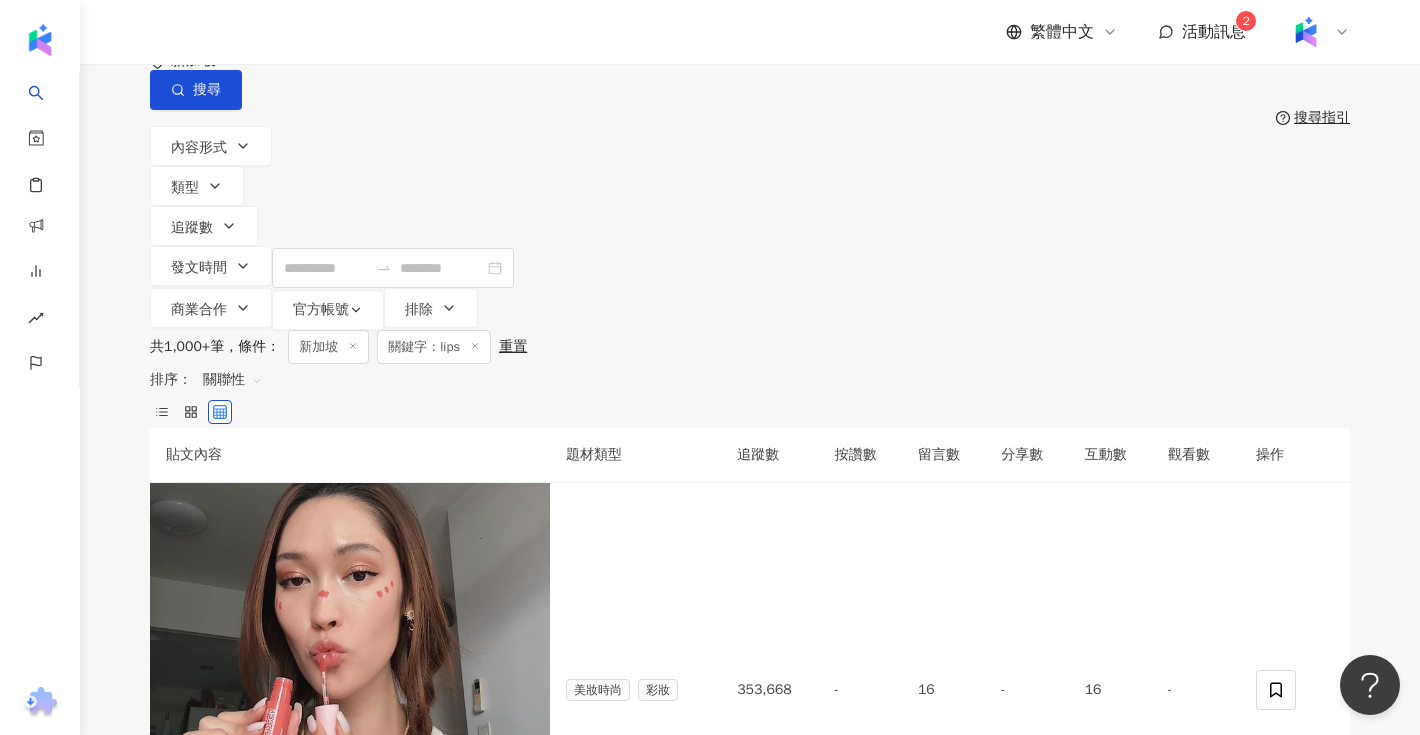 click on "不分平台 **** [STATE] 搜尋 搜尋指引 內容形式 類型 追蹤數 發文時間 商業合作 官方帳號  排除" at bounding box center (750, 170) 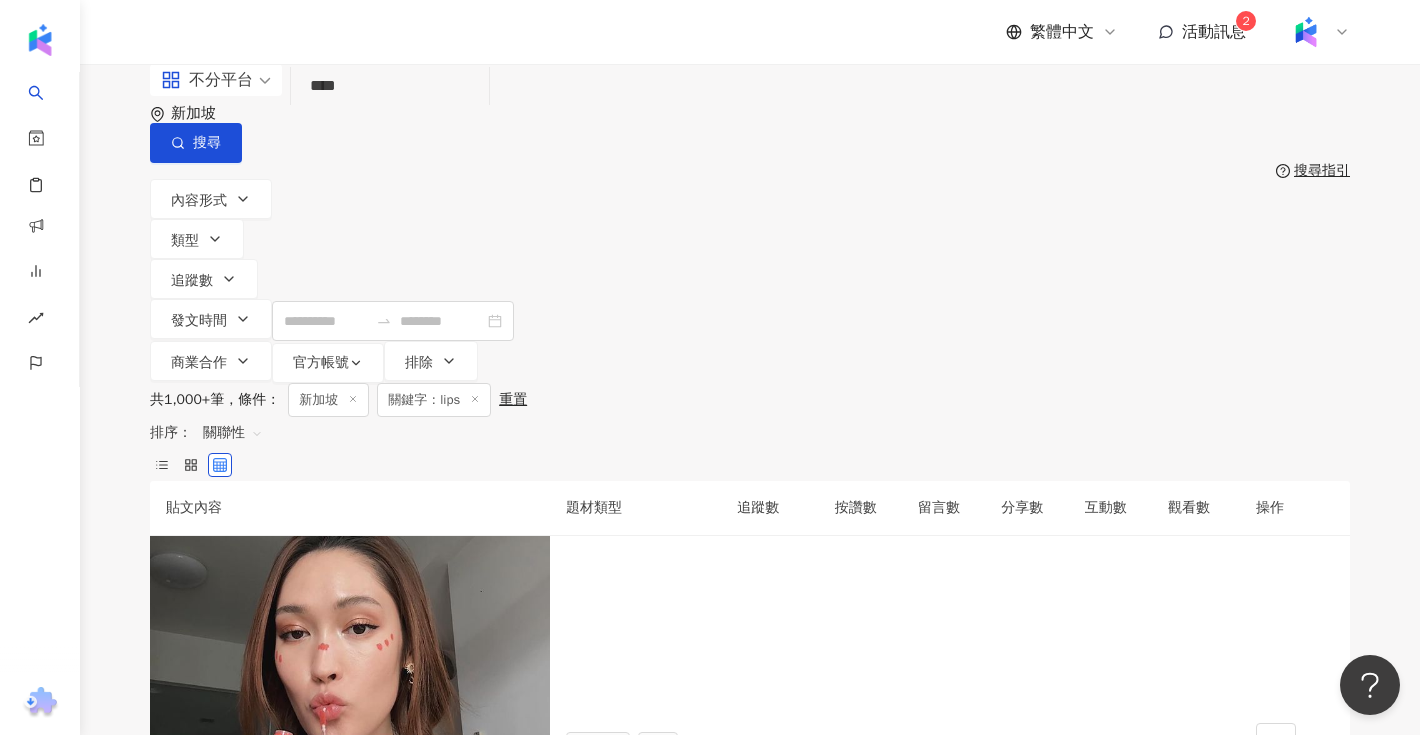 click on "****" at bounding box center [390, 86] 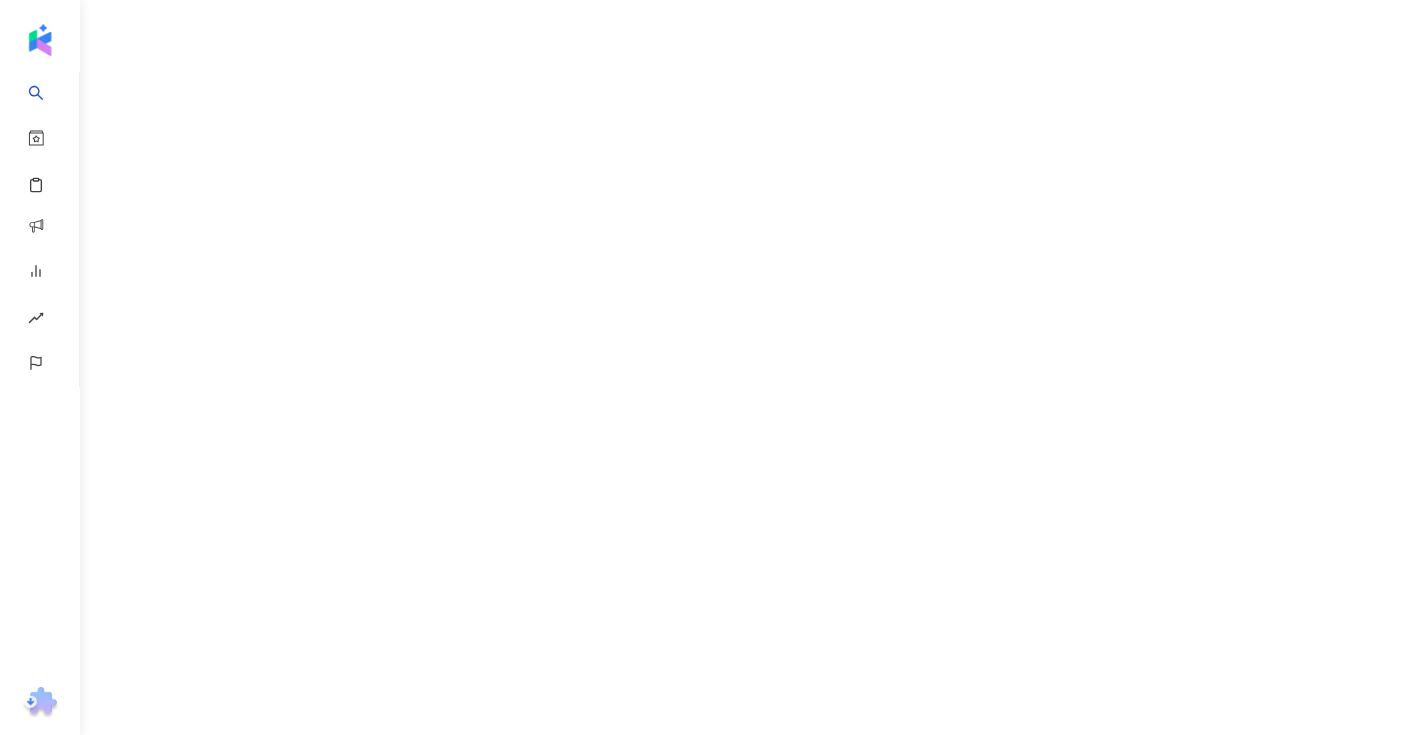 scroll, scrollTop: 0, scrollLeft: 0, axis: both 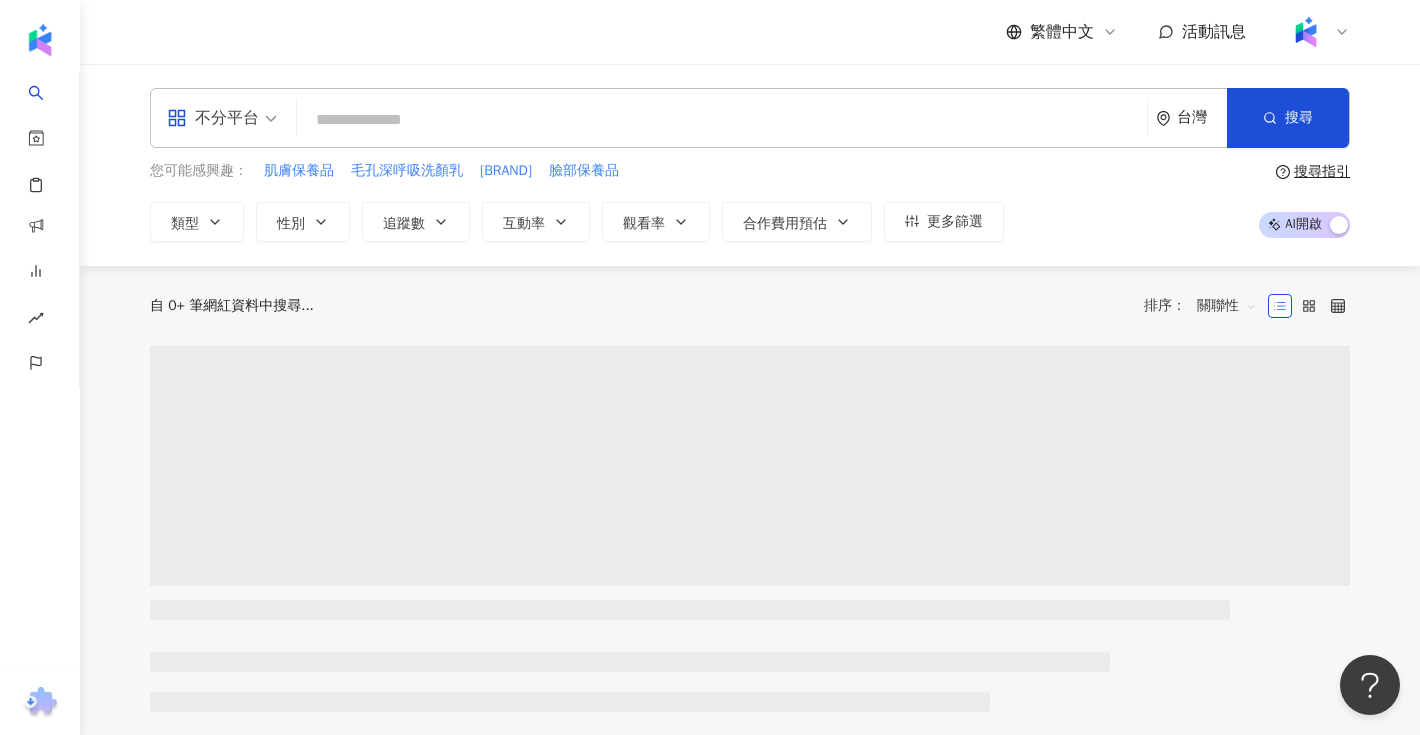 click at bounding box center (722, 120) 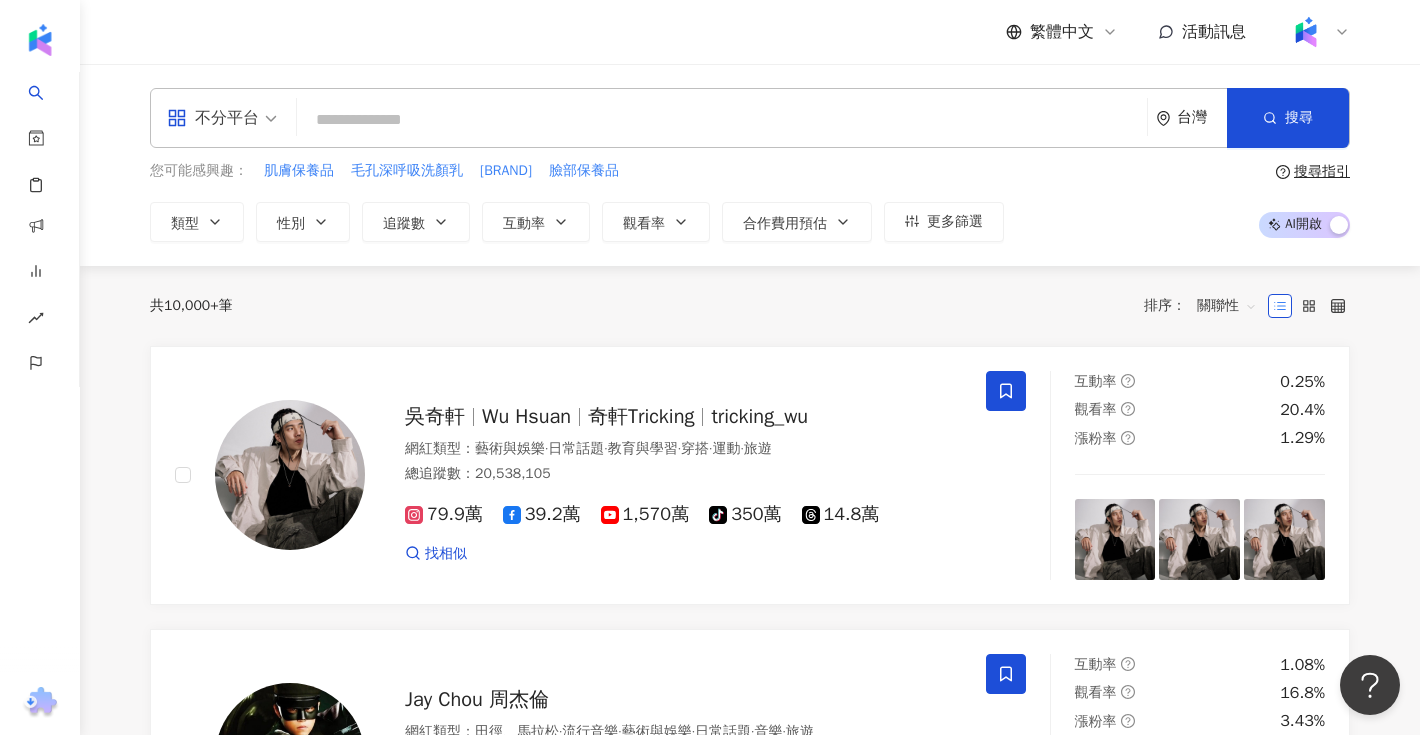 click on "台灣" at bounding box center (1202, 117) 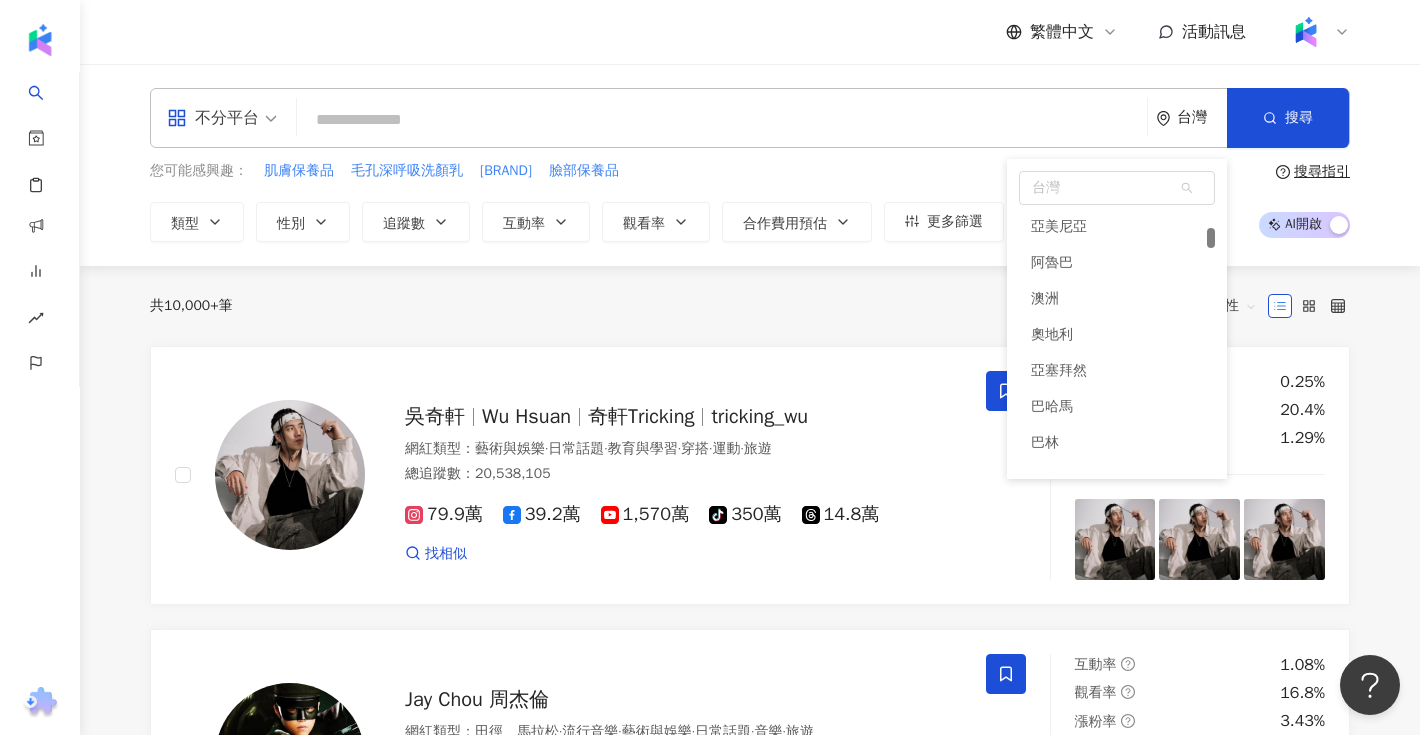 scroll, scrollTop: 786, scrollLeft: 0, axis: vertical 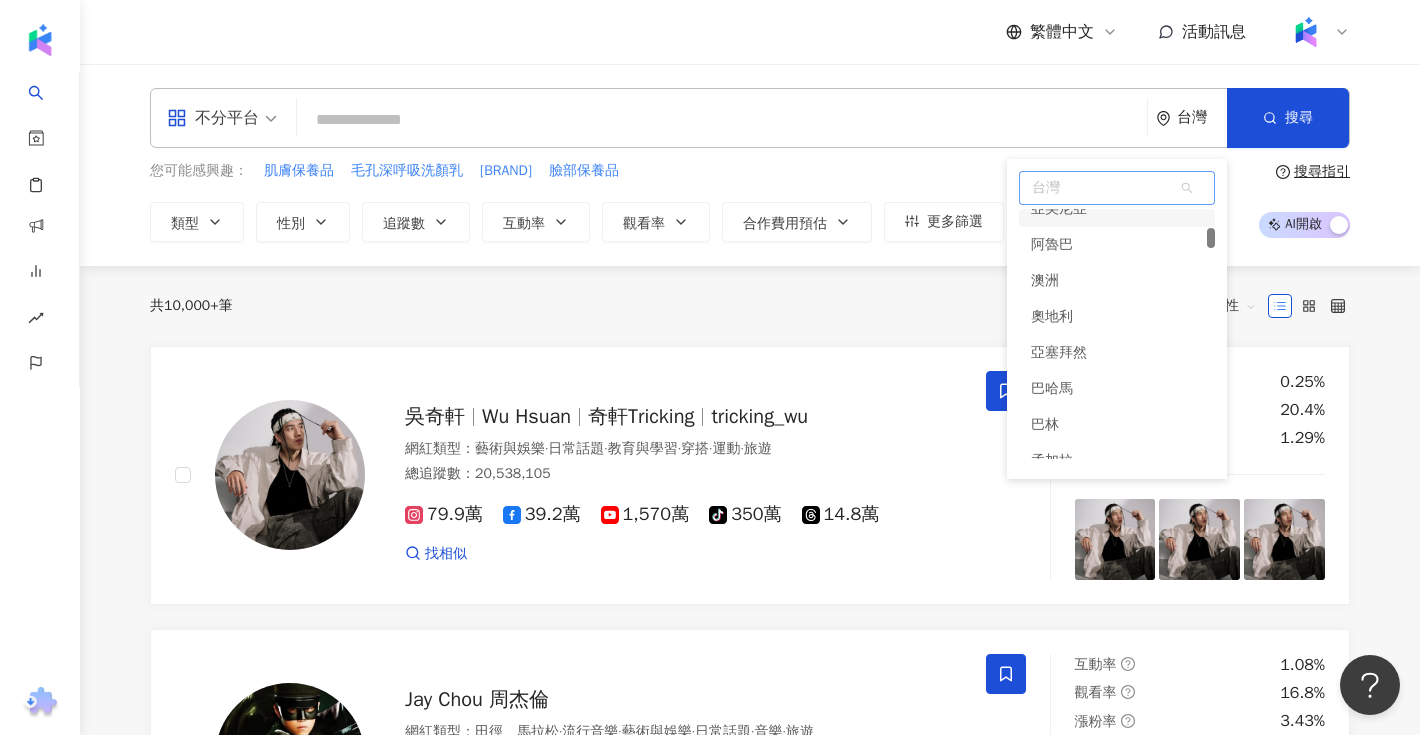 click on "台灣" at bounding box center [1117, 188] 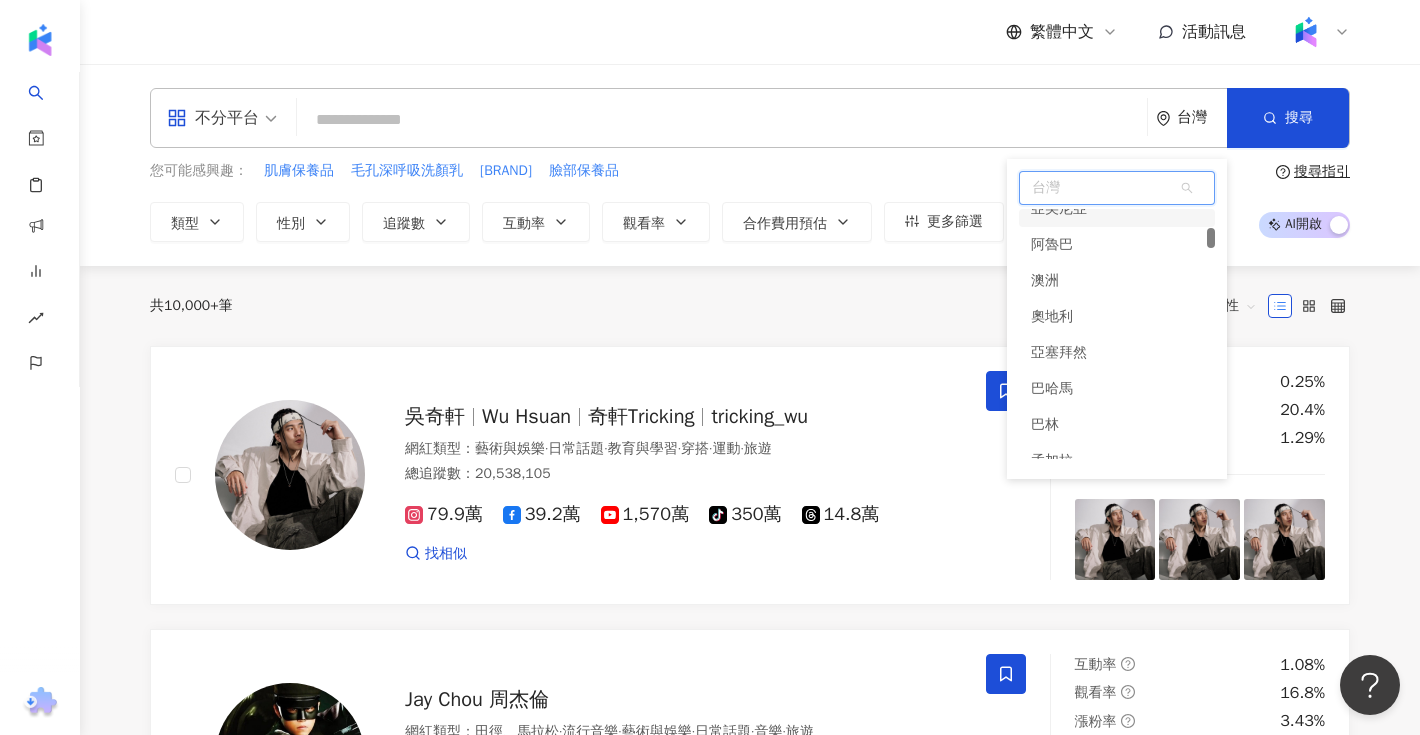 type on "*" 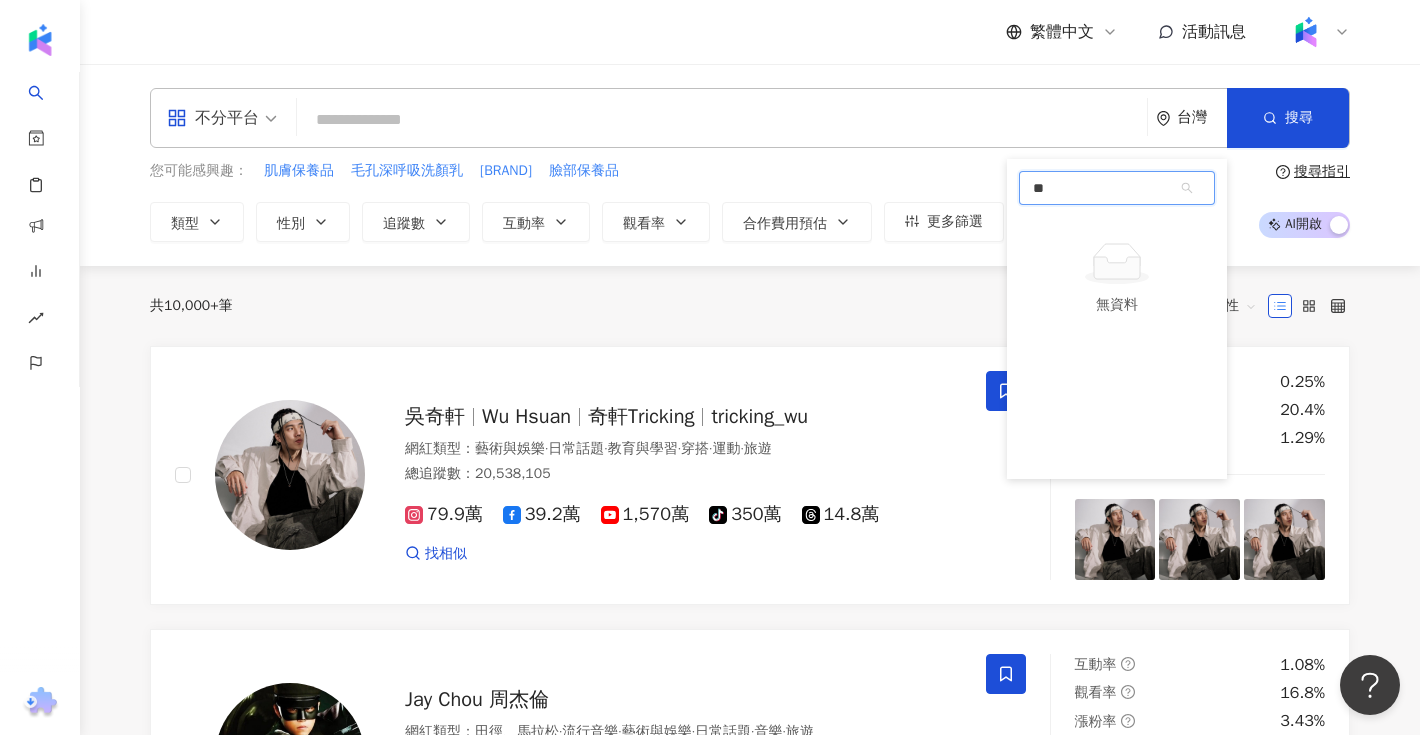 type on "*" 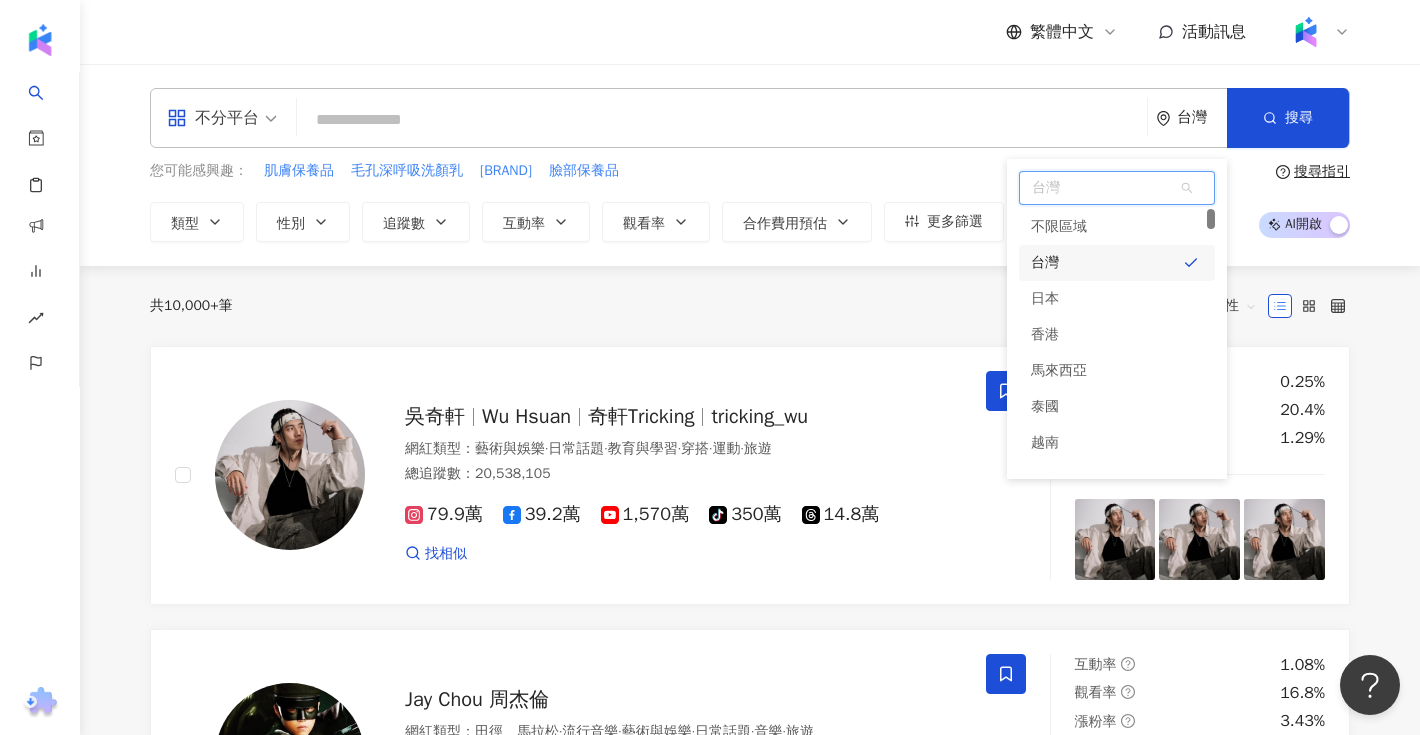 type on "*" 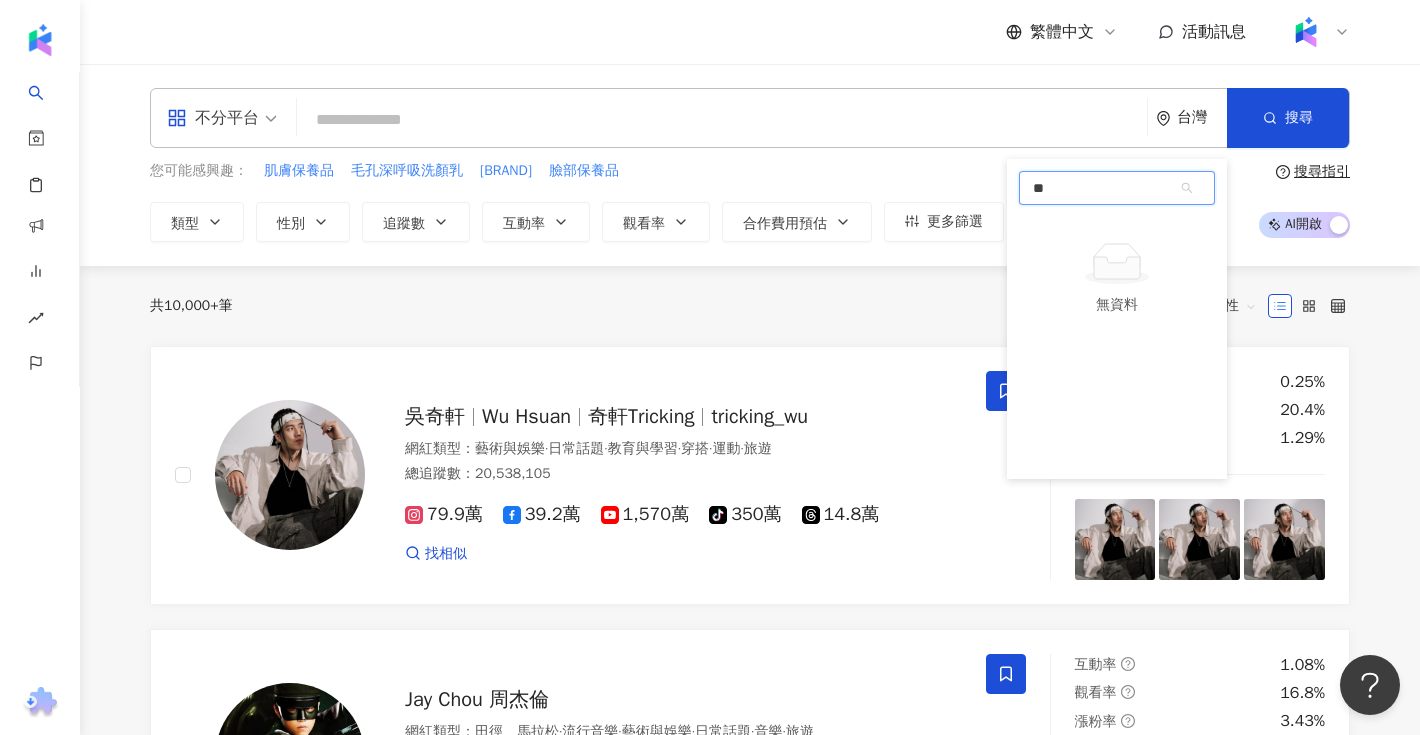 type on "*" 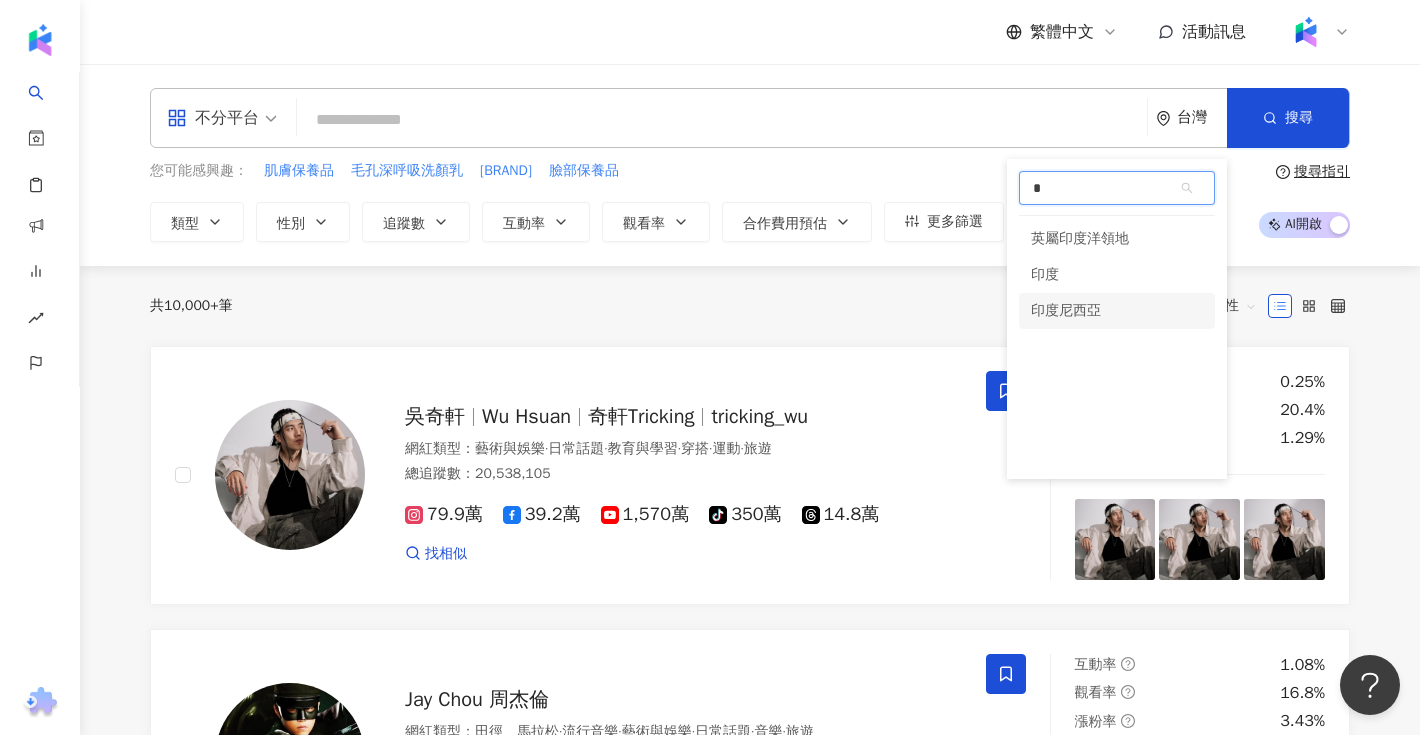 click on "印度尼西亞" at bounding box center [1066, 311] 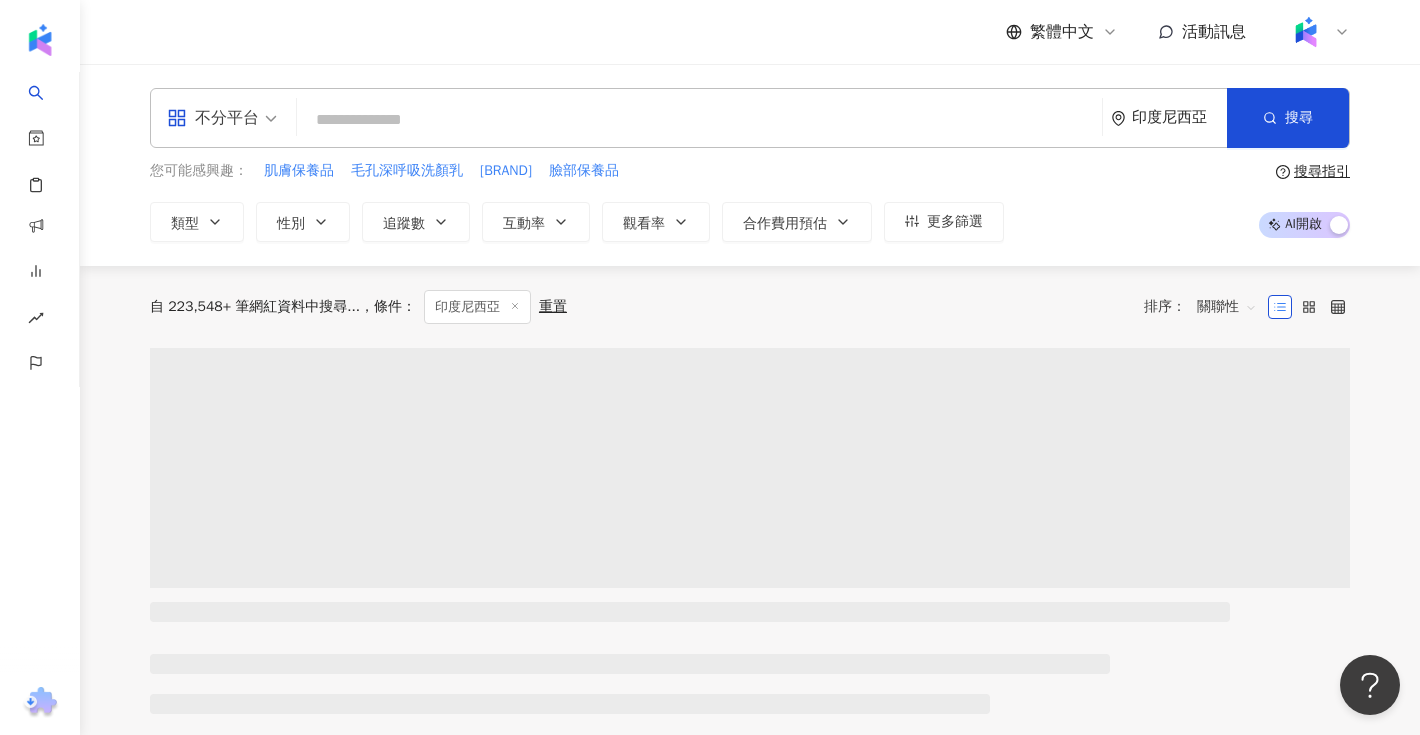 click at bounding box center (699, 120) 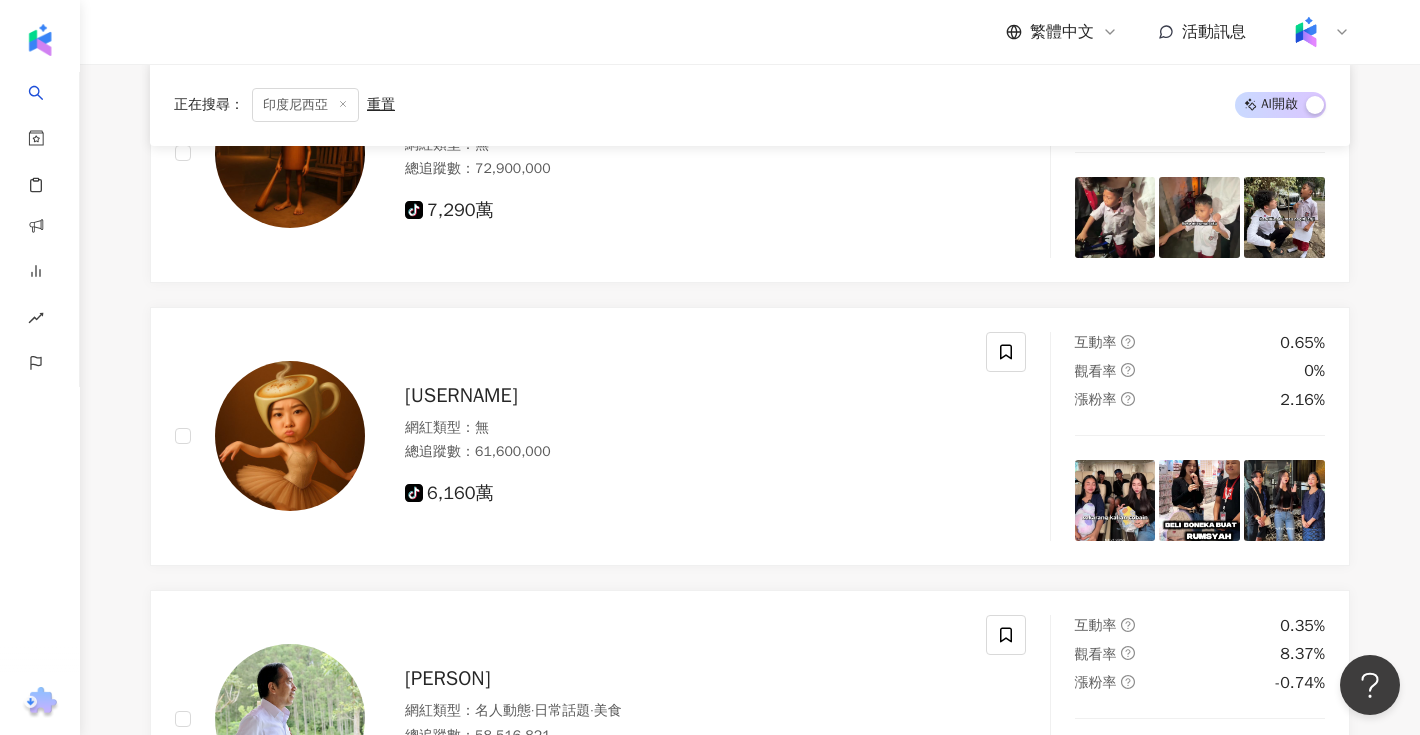 scroll, scrollTop: 0, scrollLeft: 0, axis: both 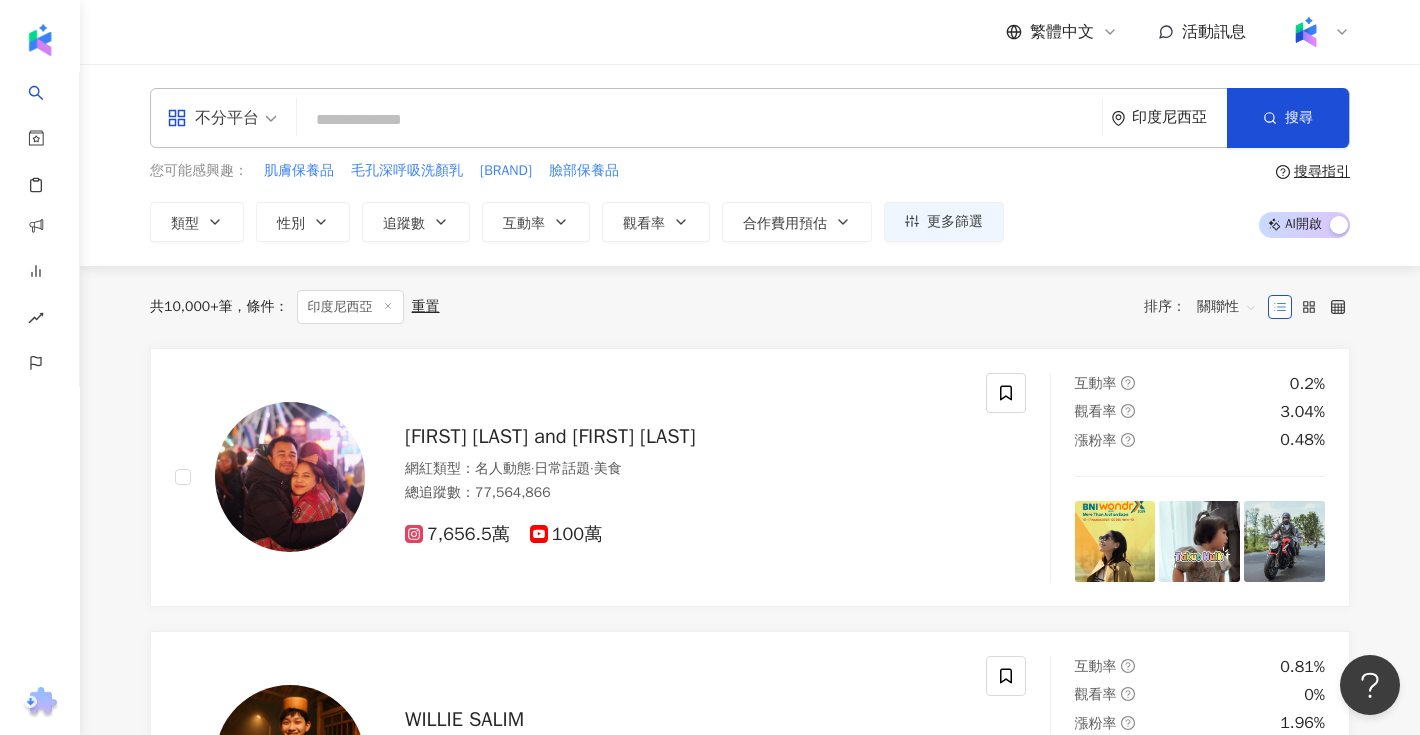 click on "不分平台 印度尼西亞 搜尋" at bounding box center [750, 118] 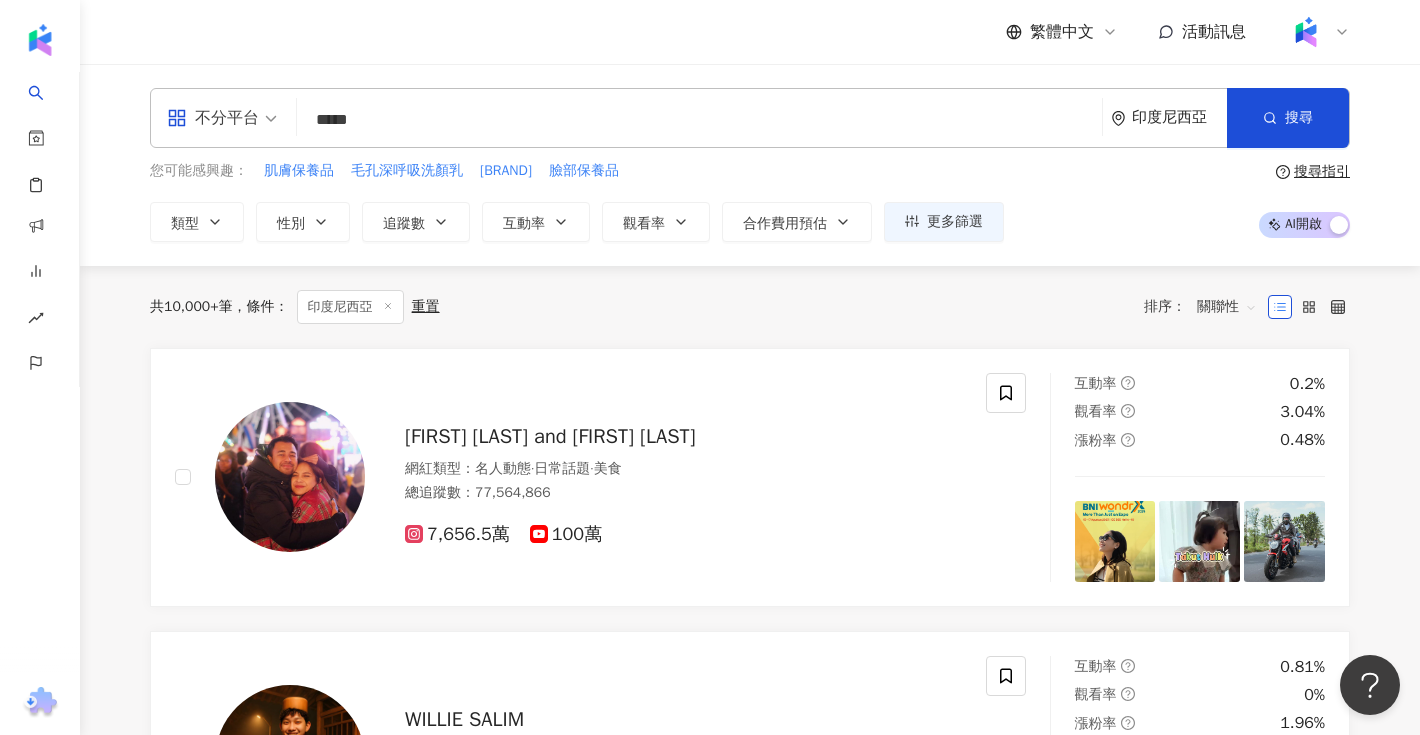 type on "*****" 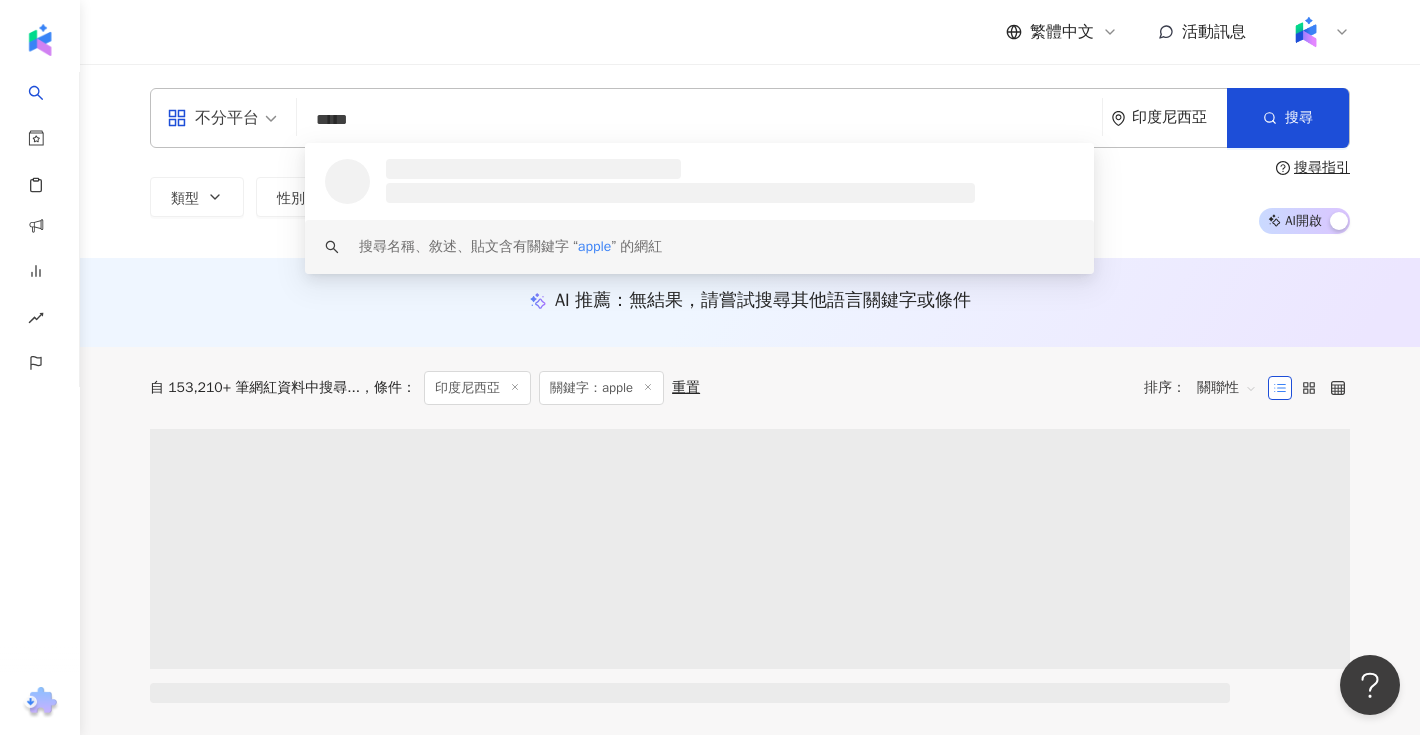 click on "不分平台 apple ***** 印度尼西亞 搜尋 loading keyword 搜尋名稱、敘述、貼文含有關鍵字 “ apple ” 的網紅 類型 性別 追蹤數 互動率 觀看率 合作費用預估  更多篩選 搜尋指引 AI  開啟 AI  關閉" at bounding box center (750, 161) 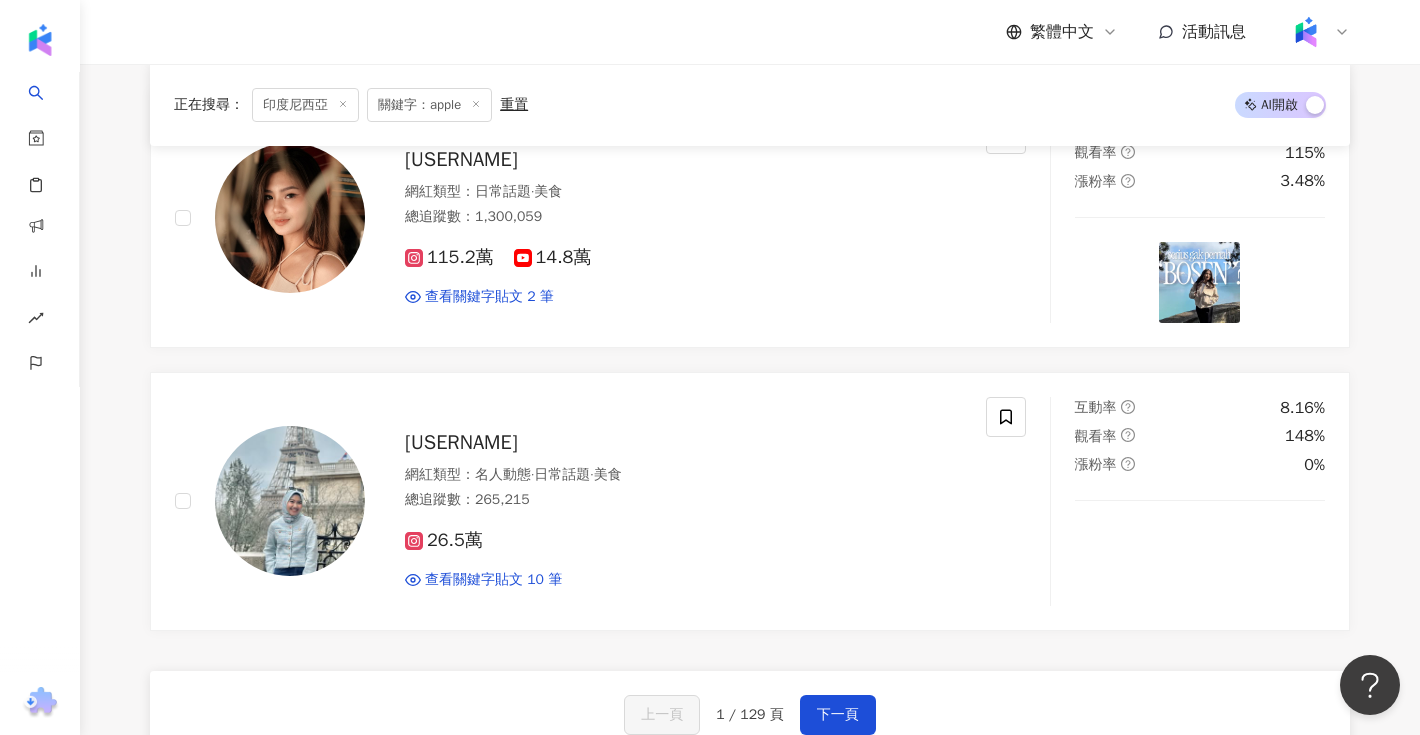 scroll, scrollTop: 2773, scrollLeft: 0, axis: vertical 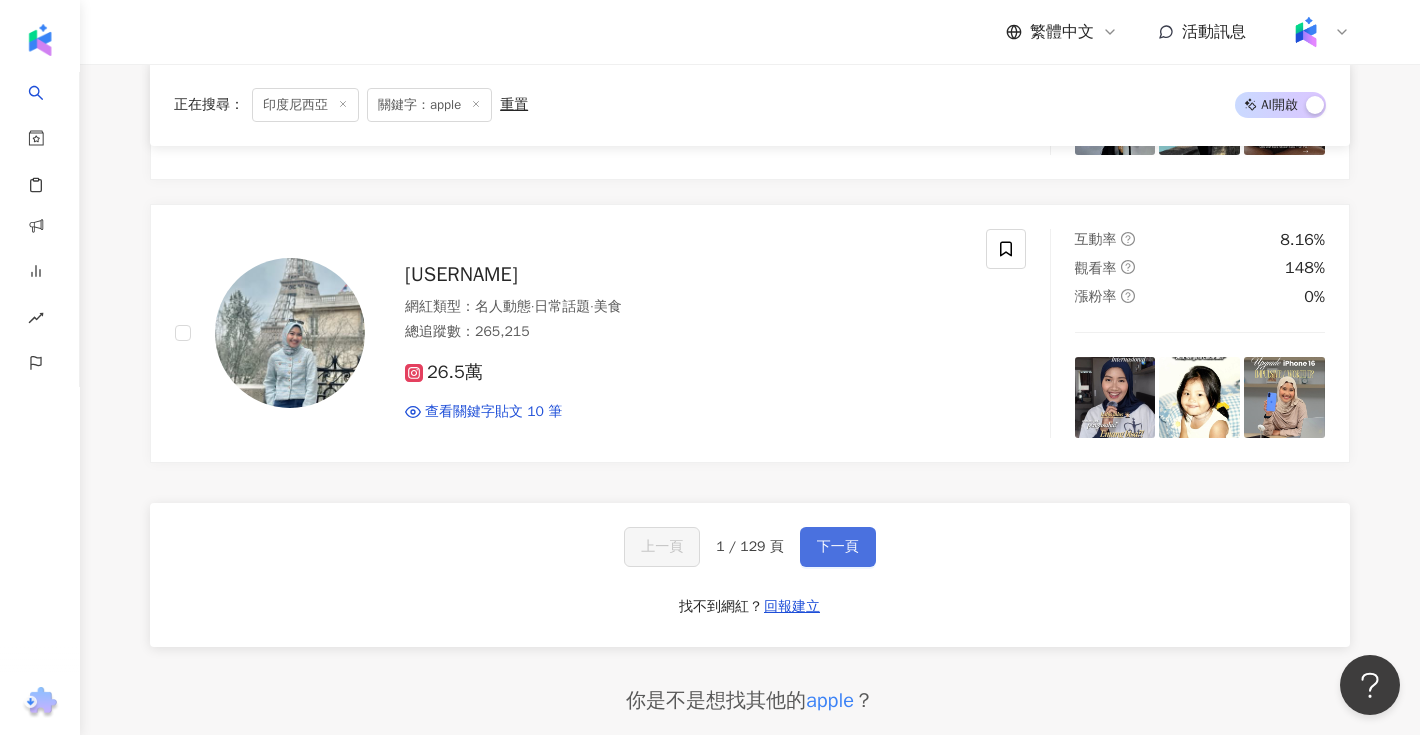 click on "下一頁" at bounding box center (838, 547) 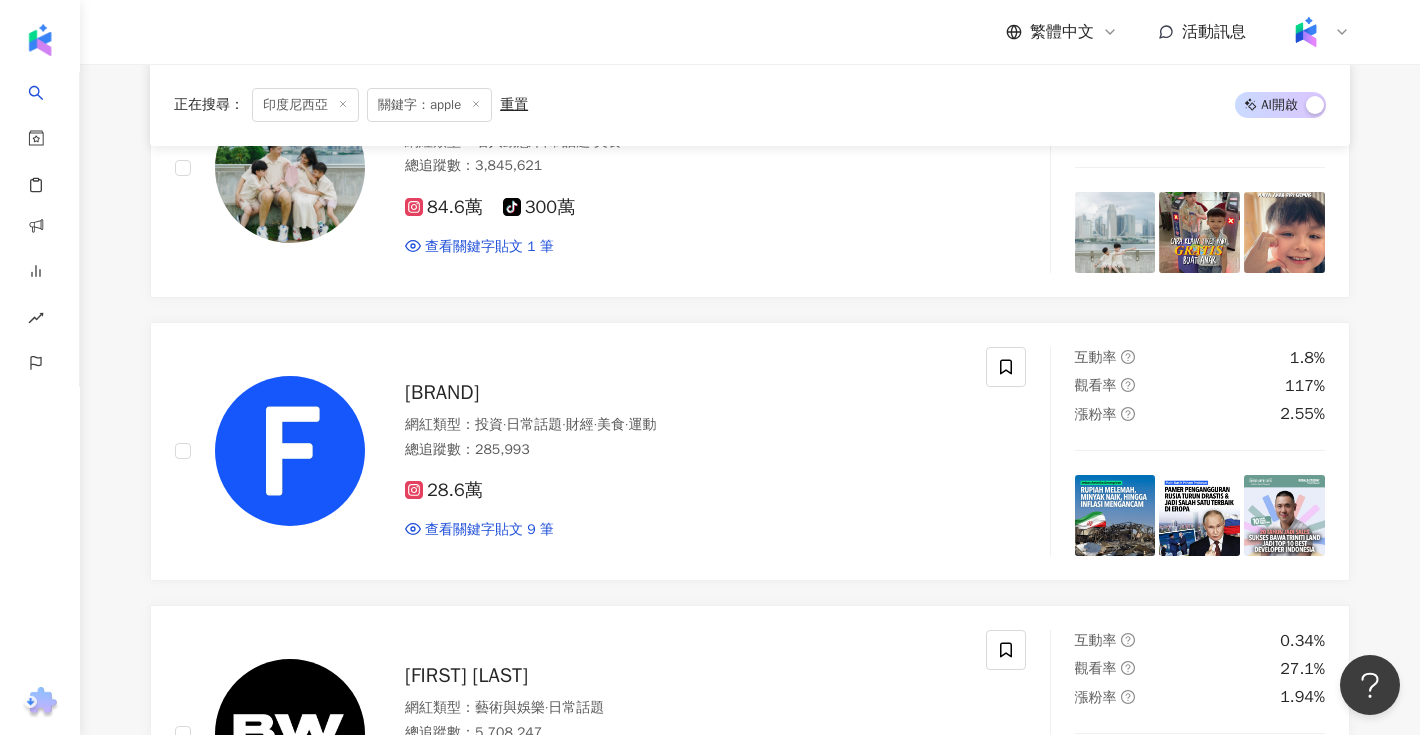 scroll, scrollTop: 0, scrollLeft: 0, axis: both 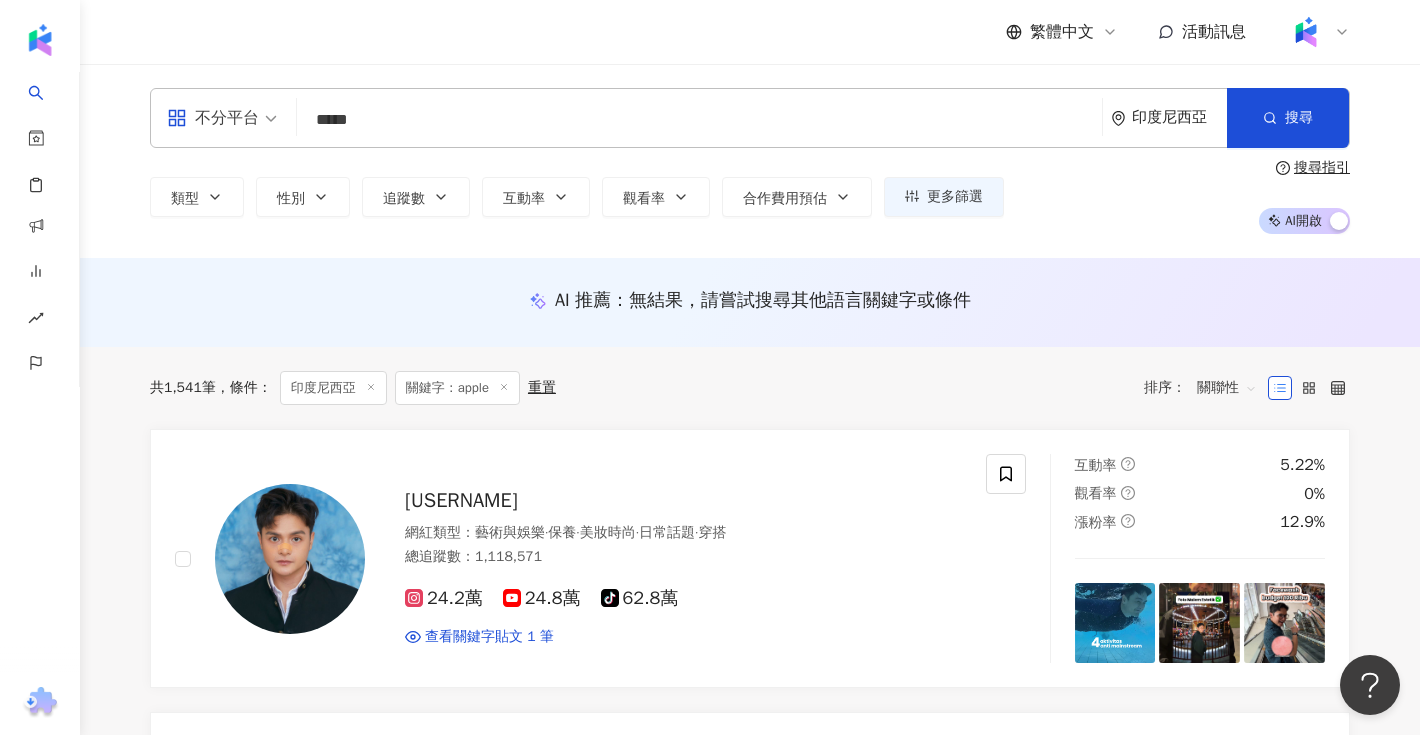 click on "不分平台" at bounding box center (213, 118) 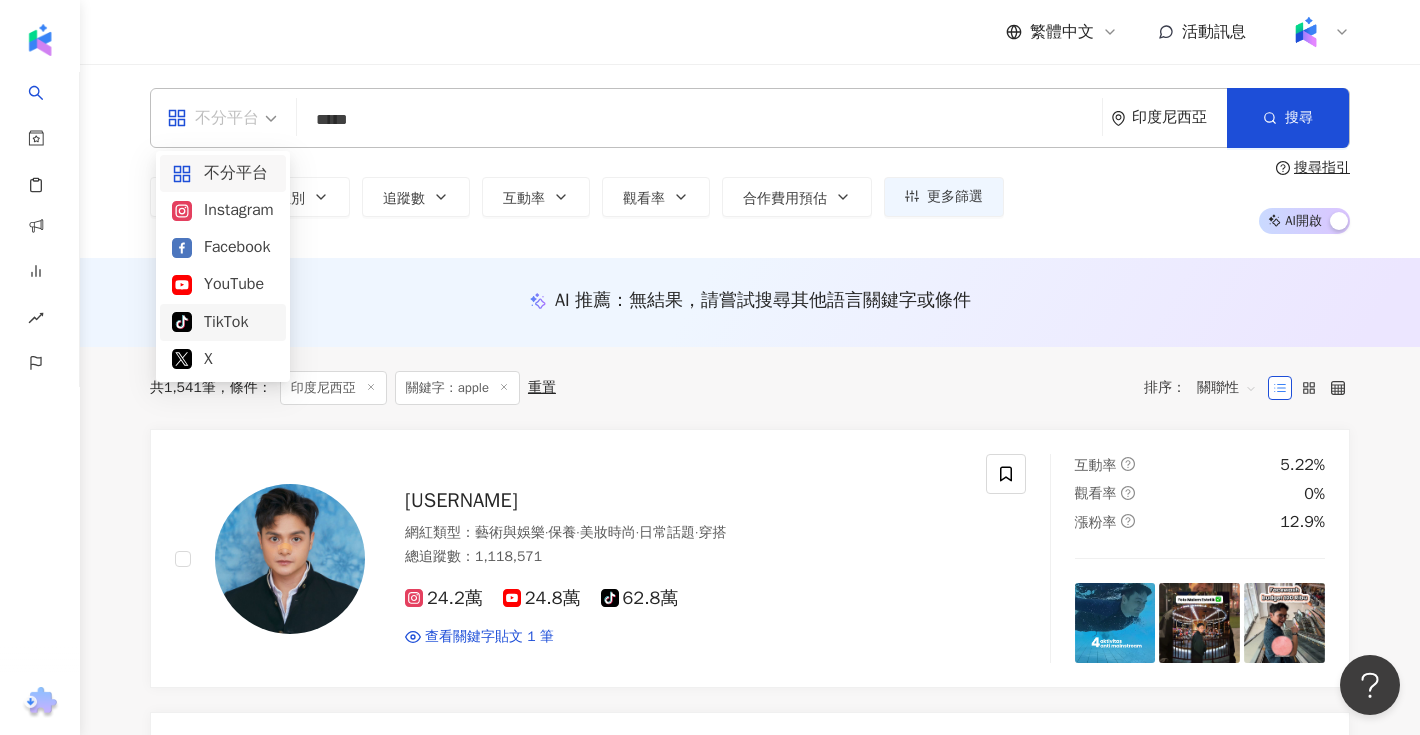 click on "TikTok" at bounding box center (223, 322) 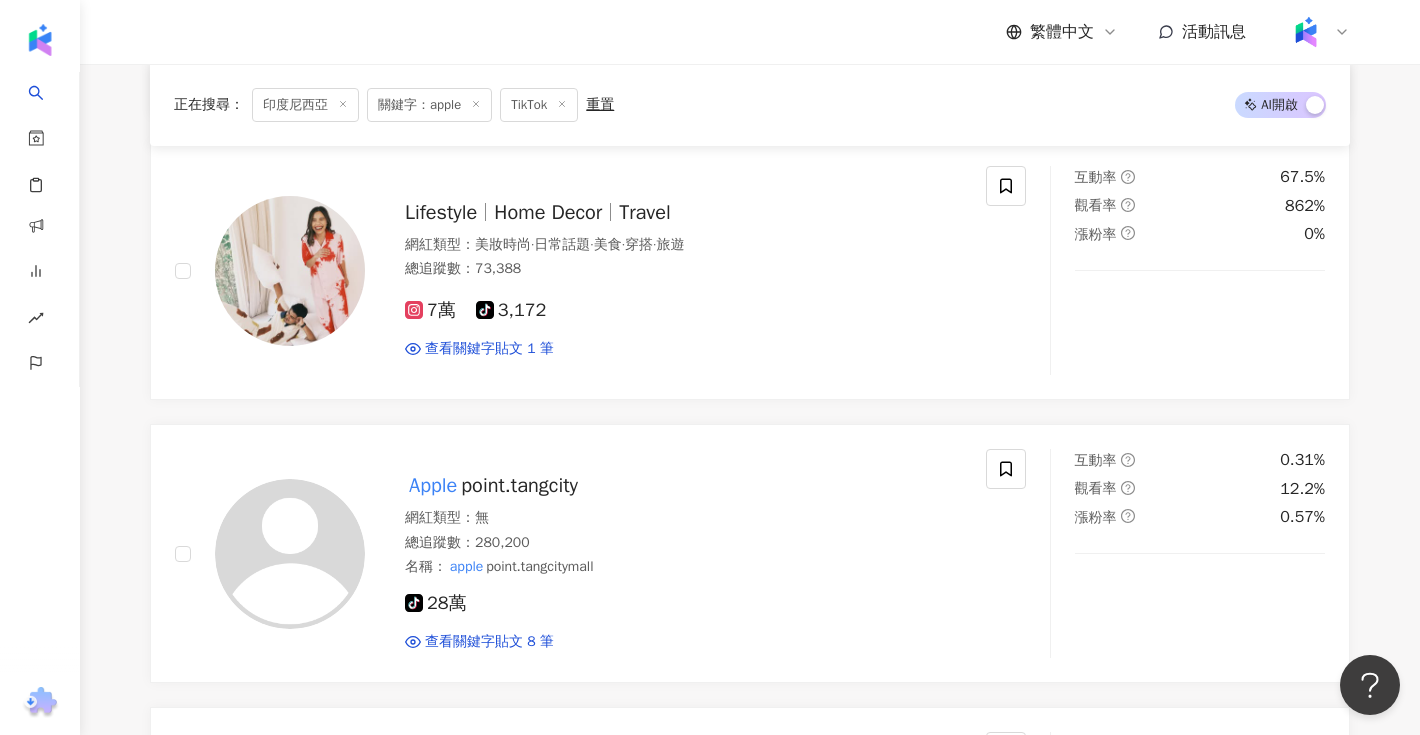 scroll, scrollTop: 0, scrollLeft: 0, axis: both 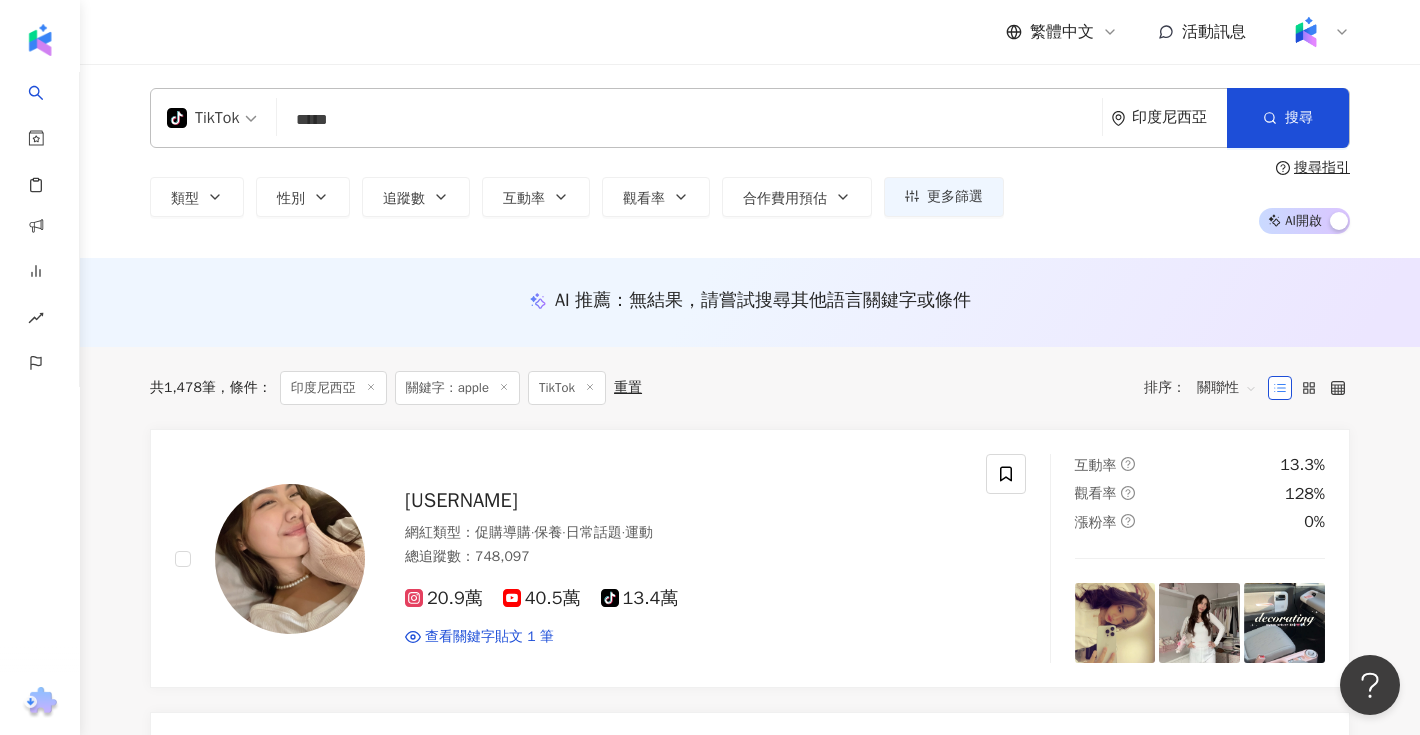 click at bounding box center (212, 105) 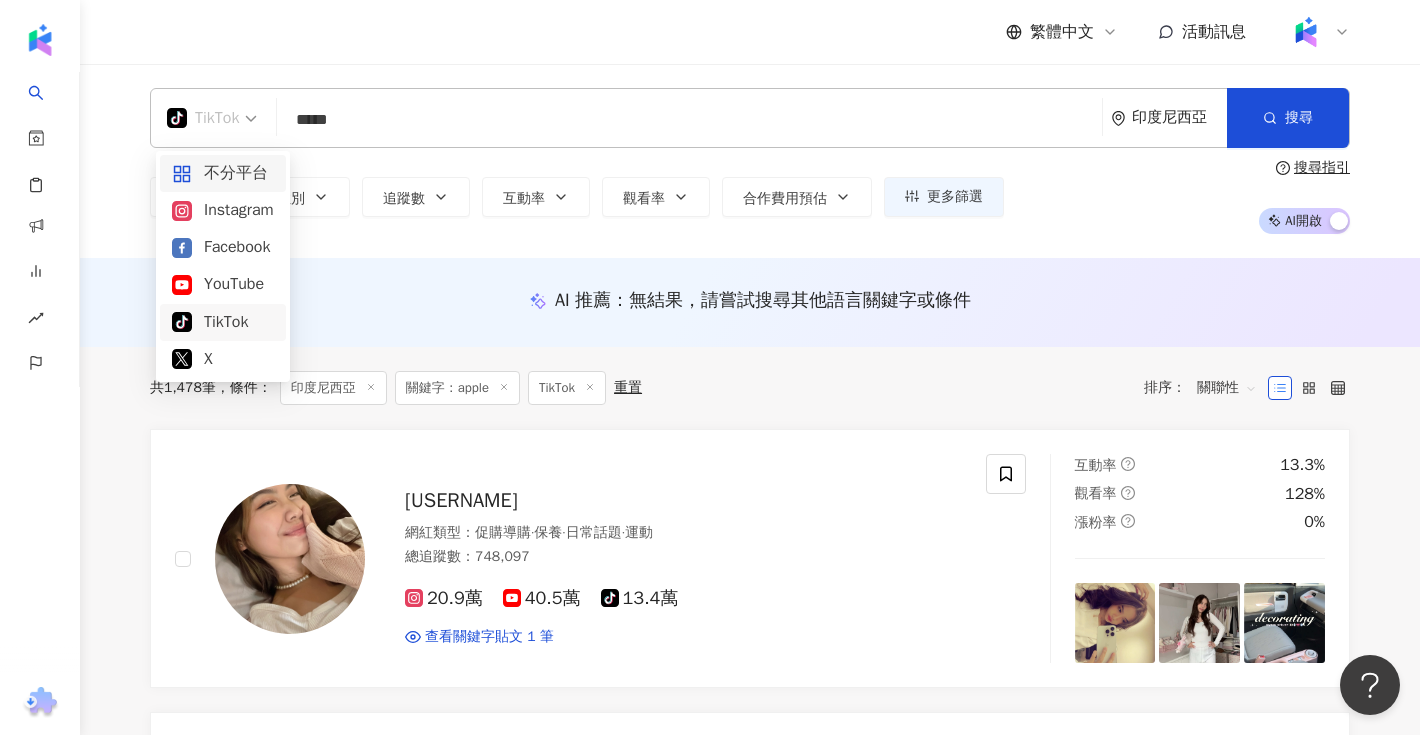 click on "不分平台" at bounding box center [223, 173] 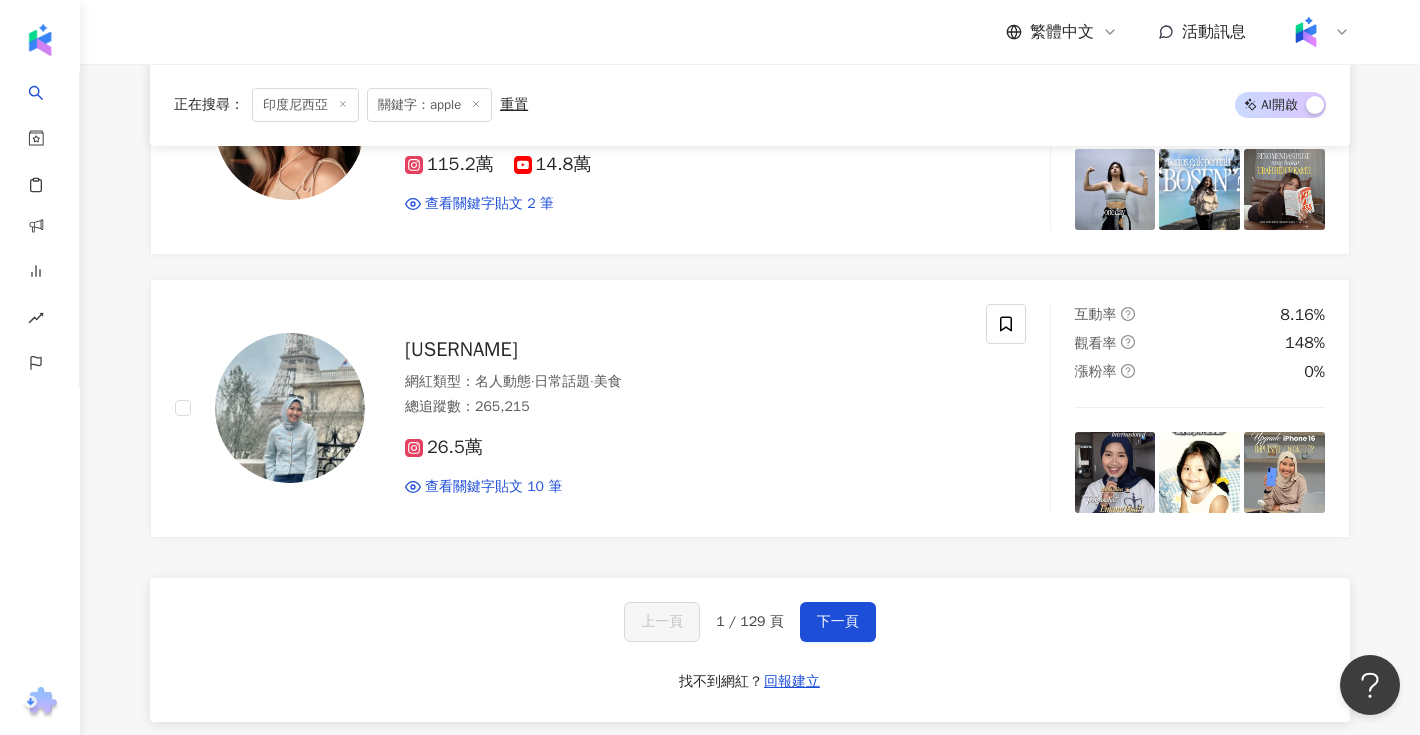scroll, scrollTop: 2692, scrollLeft: 0, axis: vertical 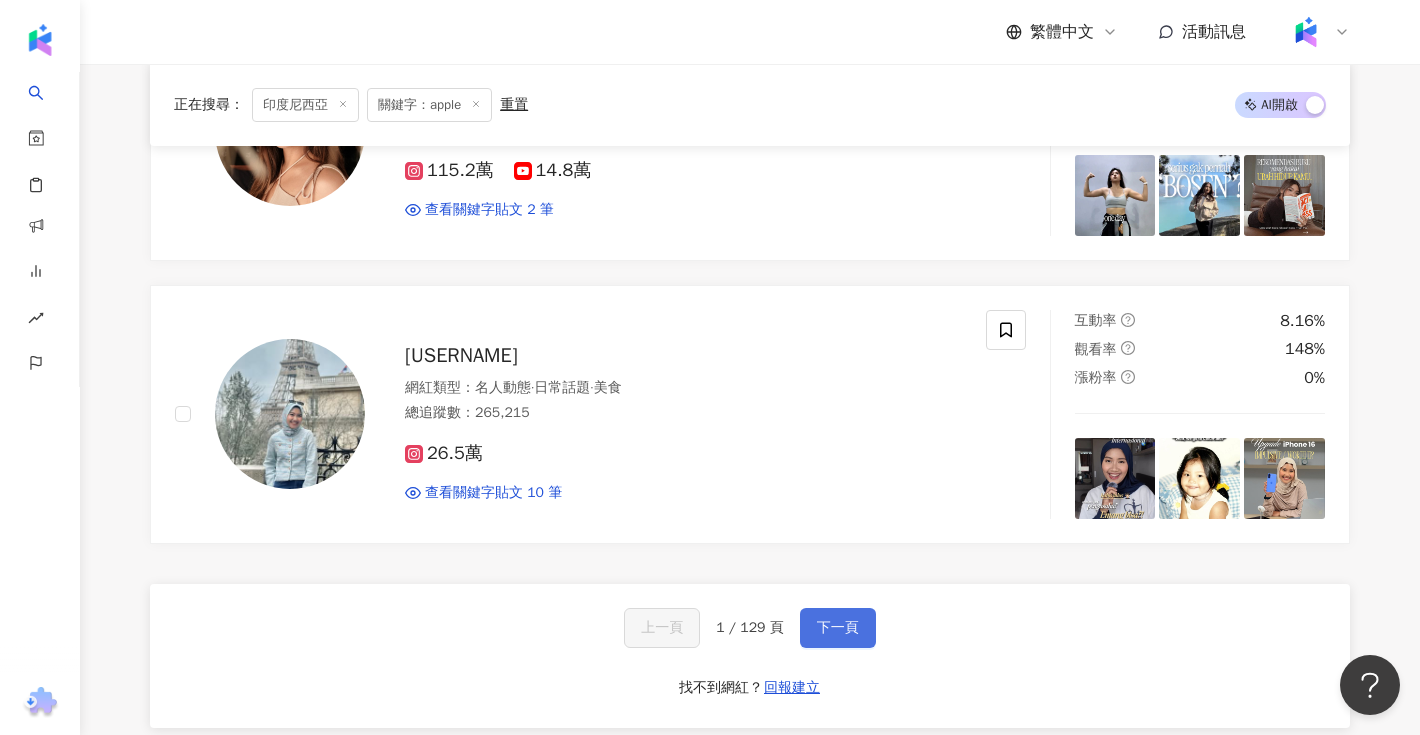 click on "下一頁" at bounding box center [838, 628] 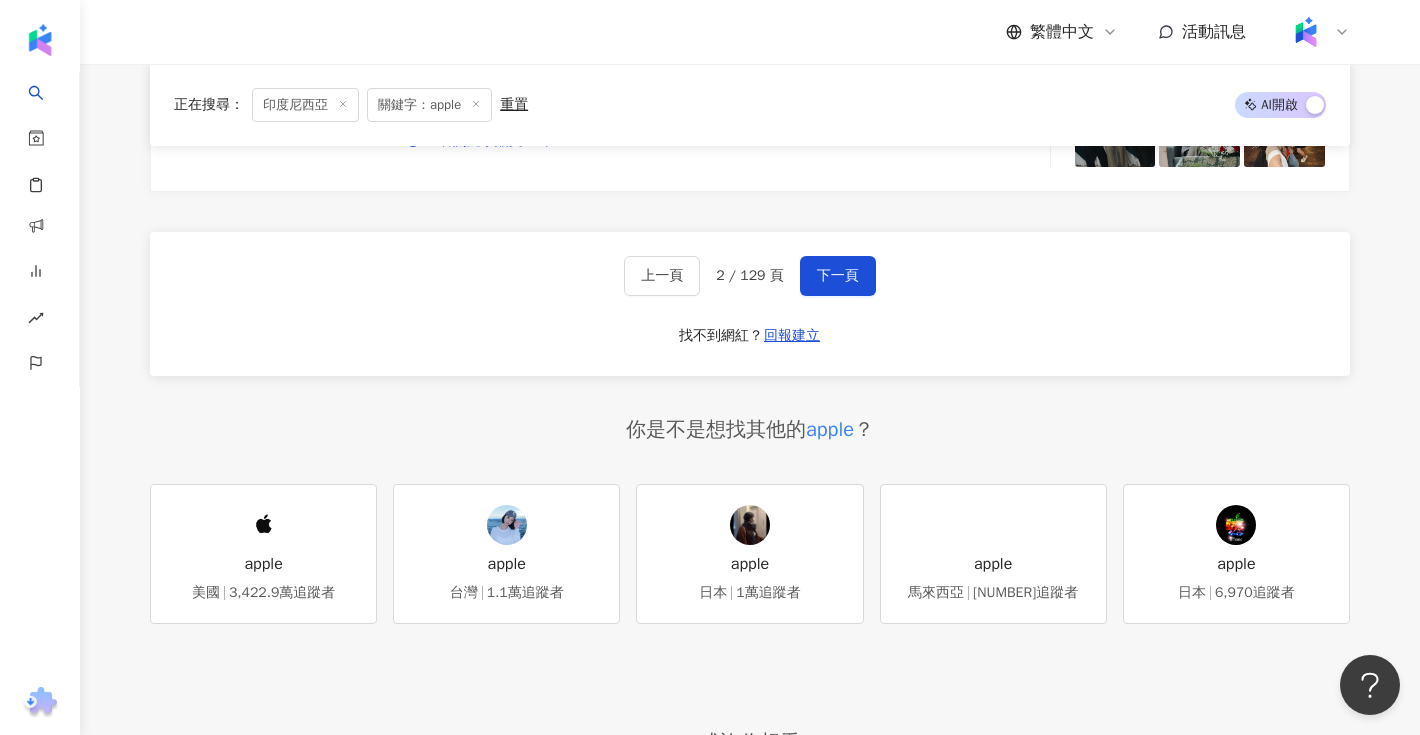 scroll, scrollTop: 2758, scrollLeft: 0, axis: vertical 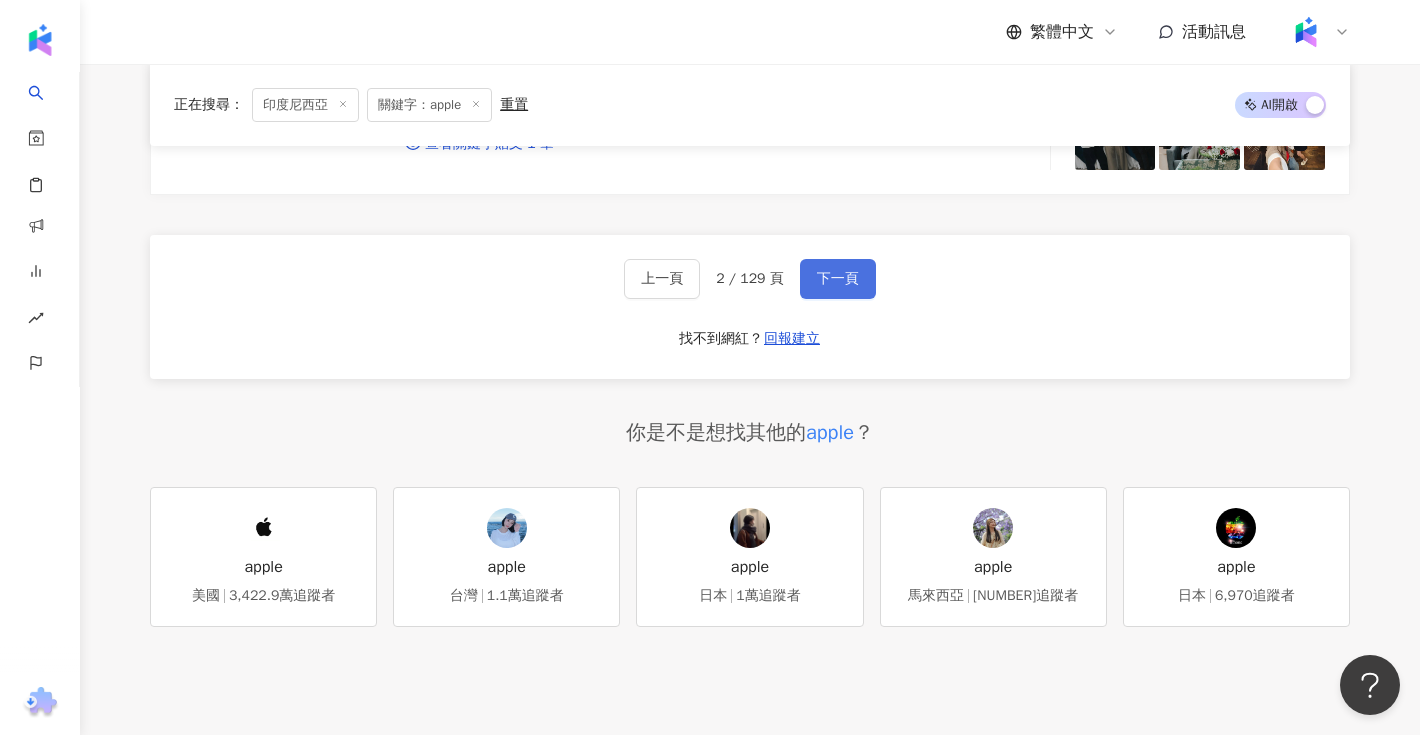 click on "下一頁" at bounding box center (838, 279) 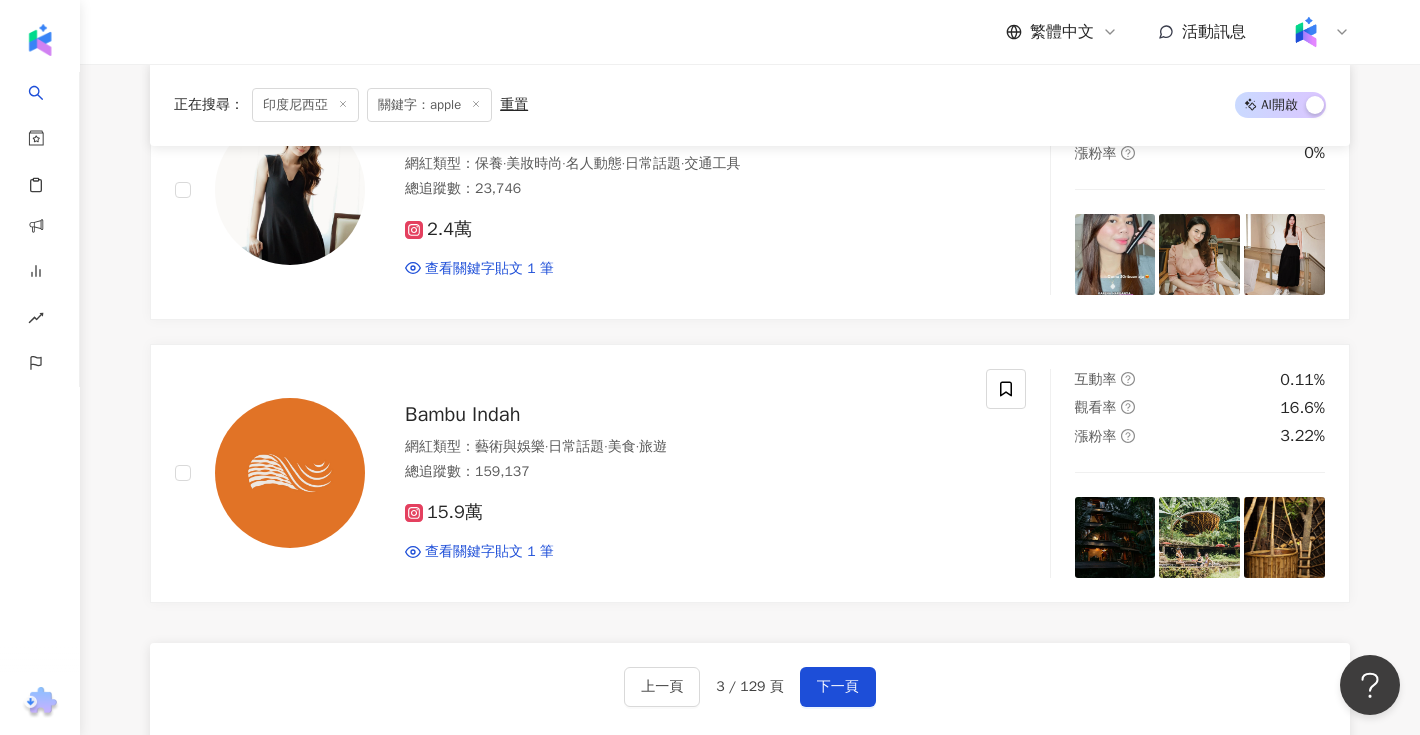 scroll, scrollTop: 0, scrollLeft: 0, axis: both 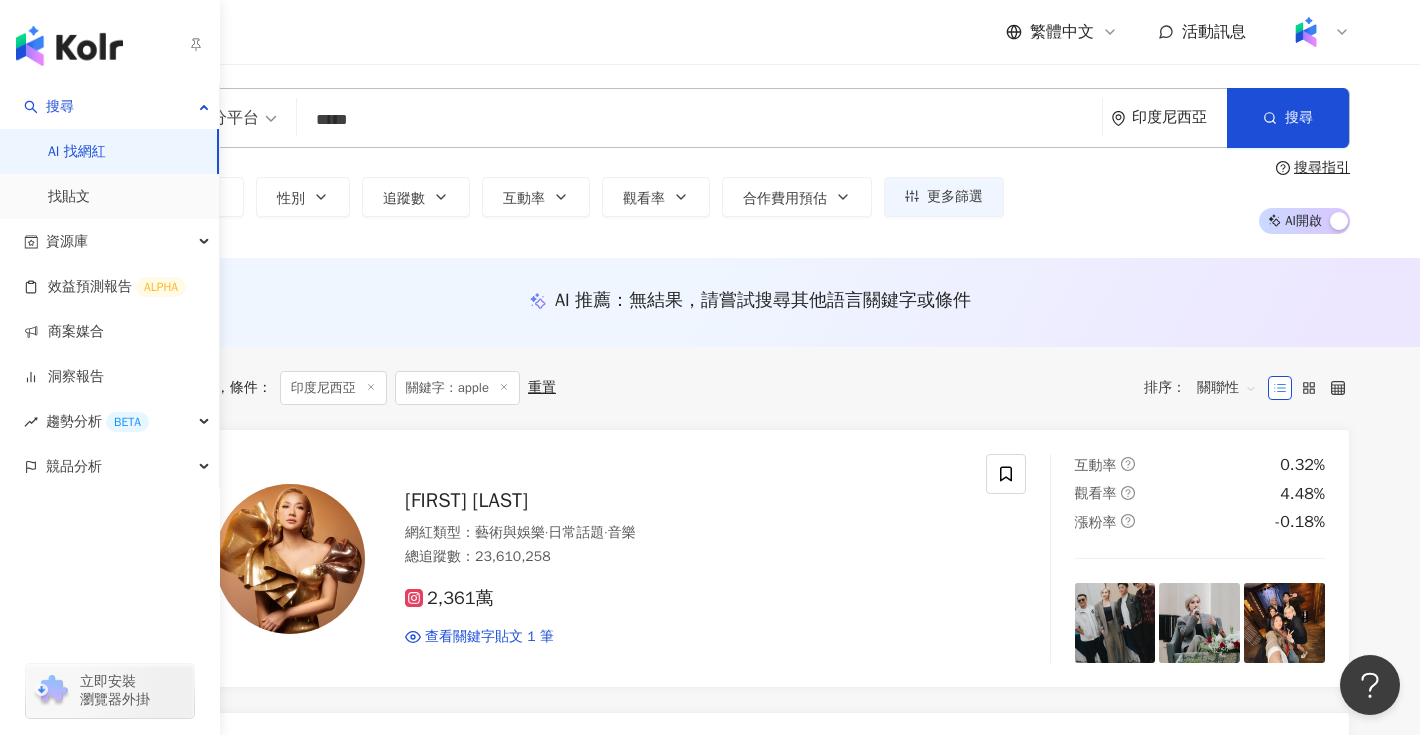 click at bounding box center (69, 46) 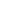 scroll, scrollTop: 0, scrollLeft: 0, axis: both 